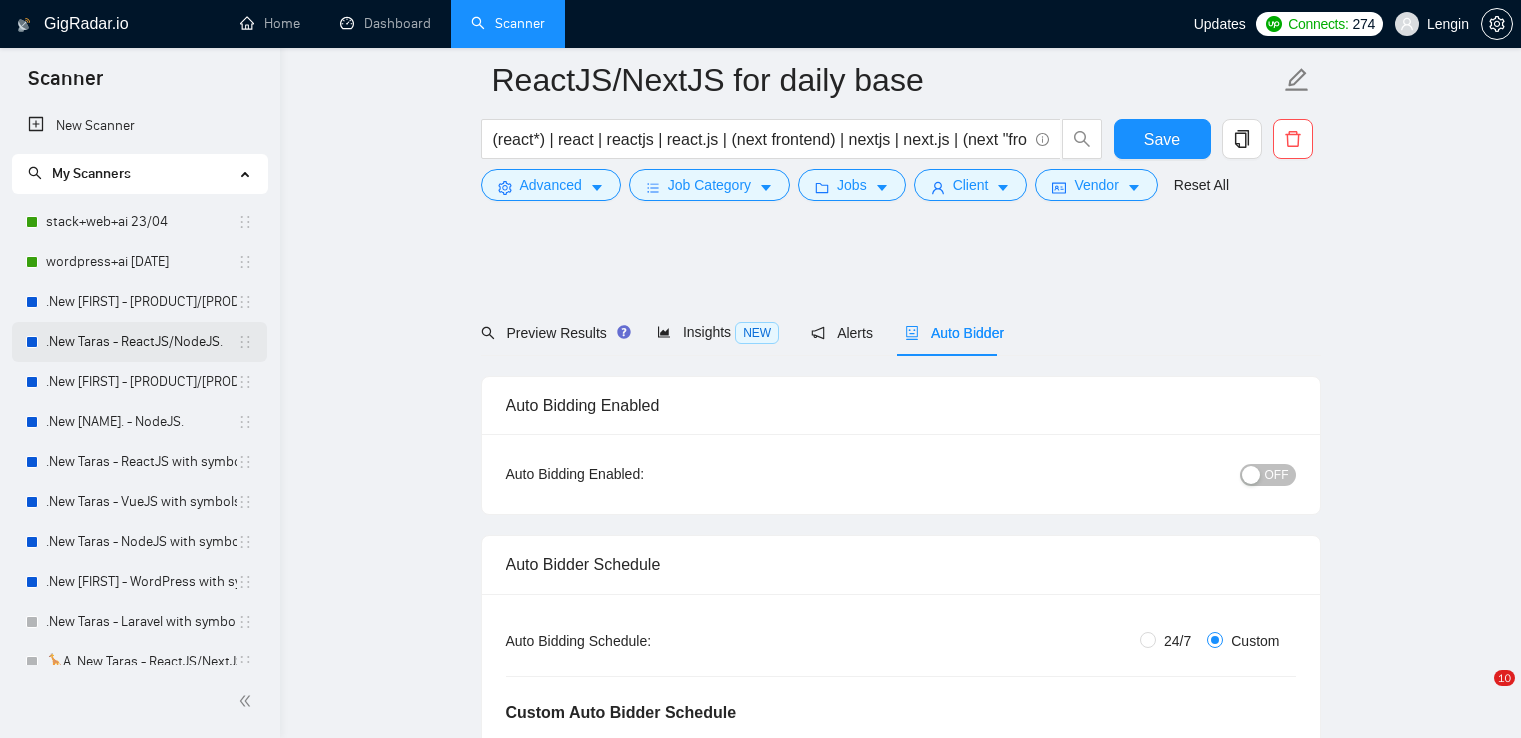 scroll, scrollTop: 2347, scrollLeft: 0, axis: vertical 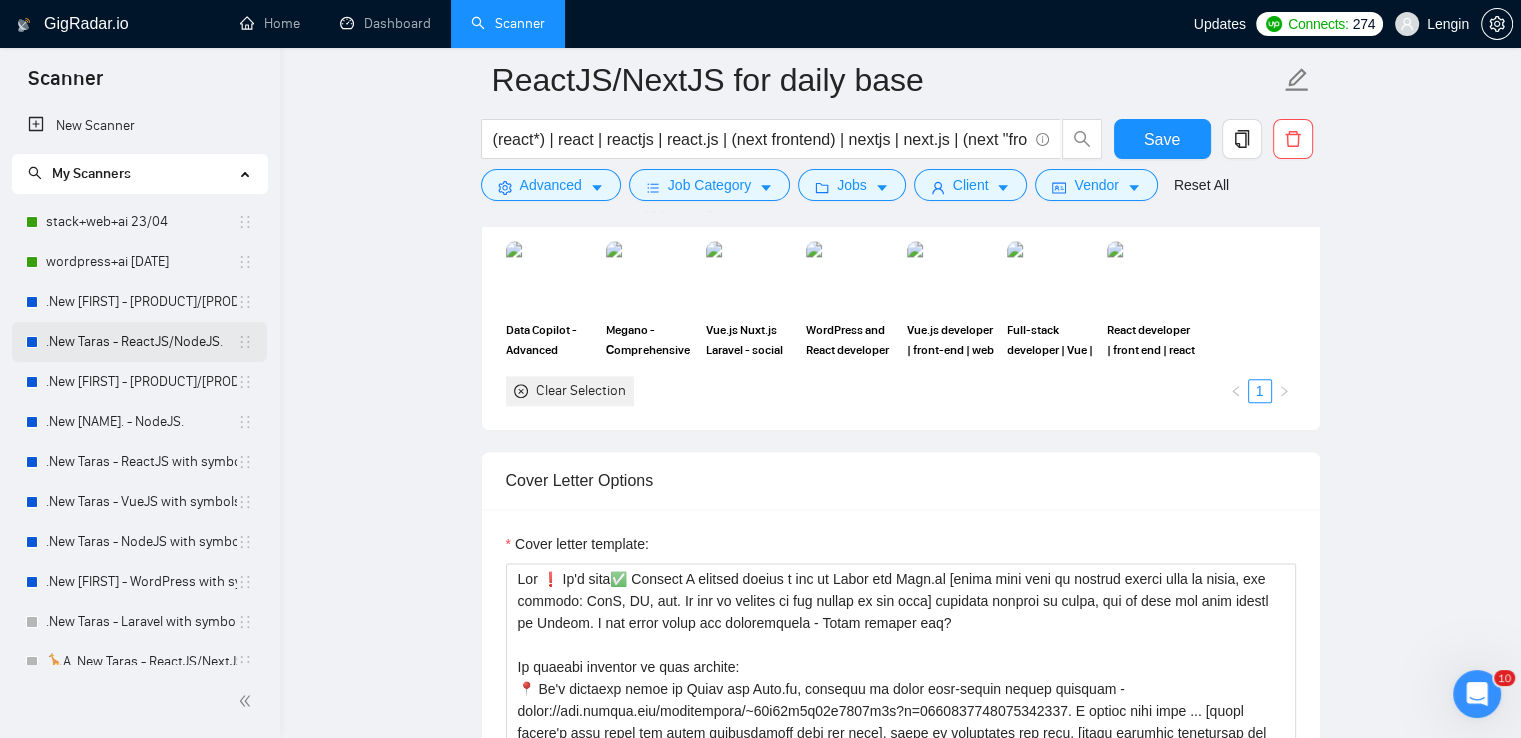 click on ".New Taras - ReactJS/NodeJS." at bounding box center (141, 342) 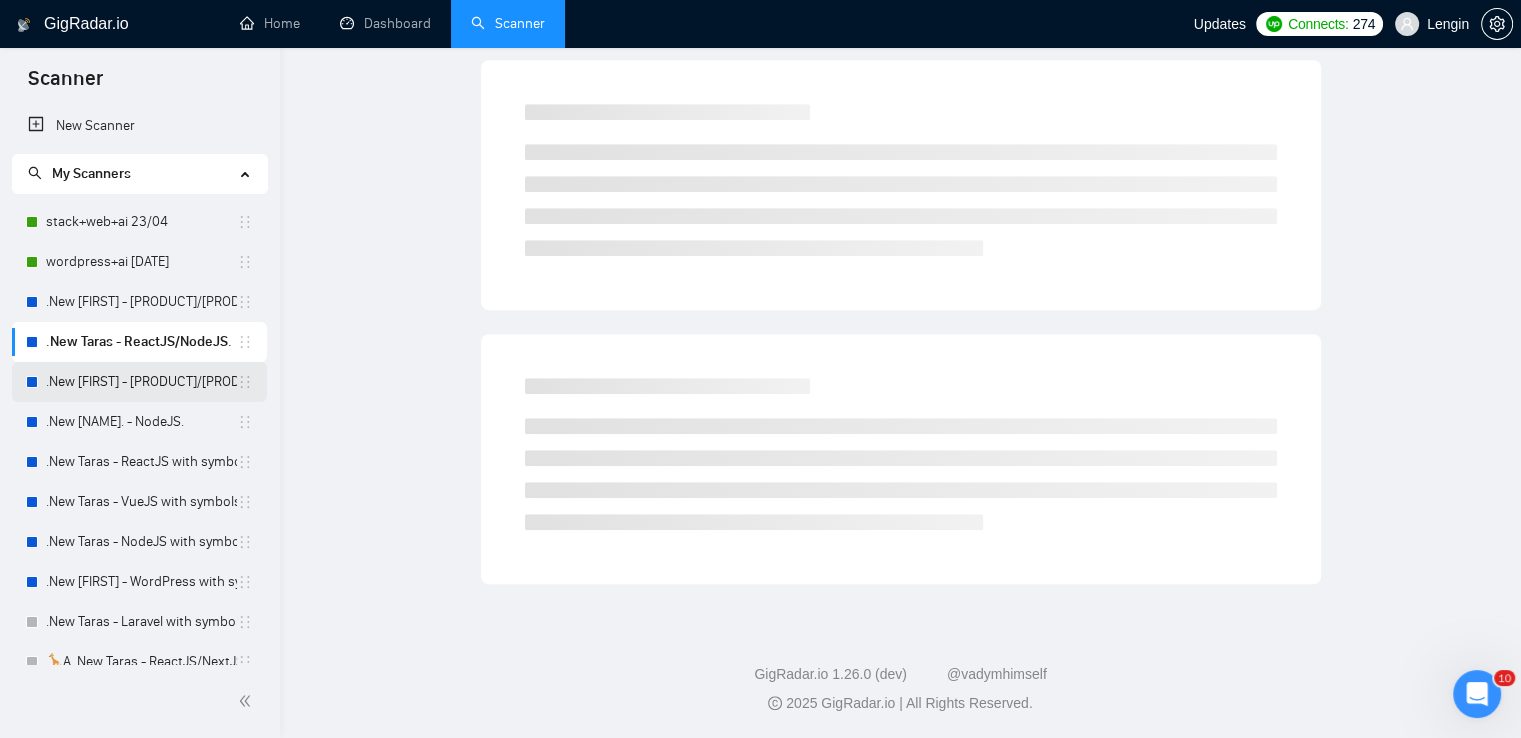 scroll, scrollTop: 0, scrollLeft: 0, axis: both 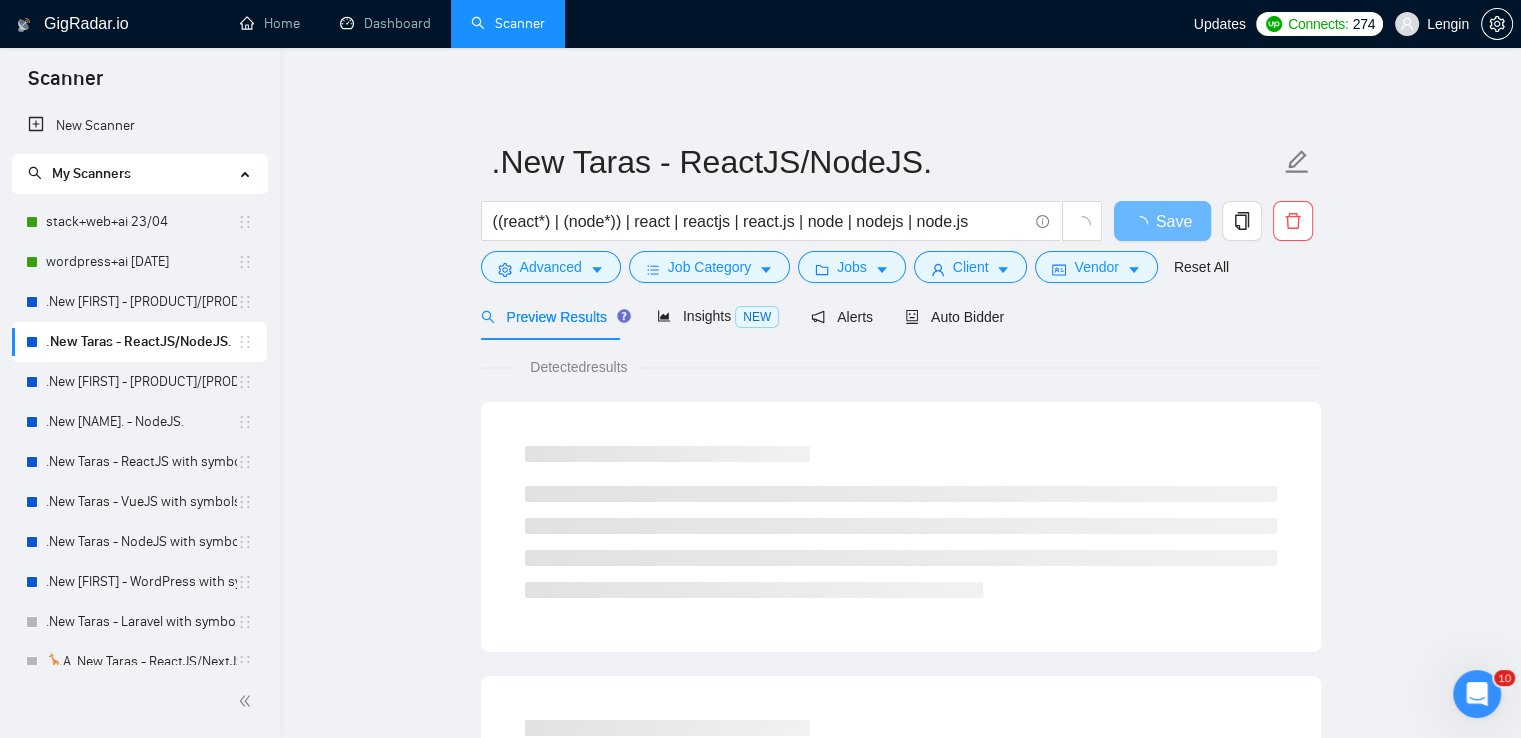 click on ".New Taras - ReactJS/NodeJS." at bounding box center (141, 342) 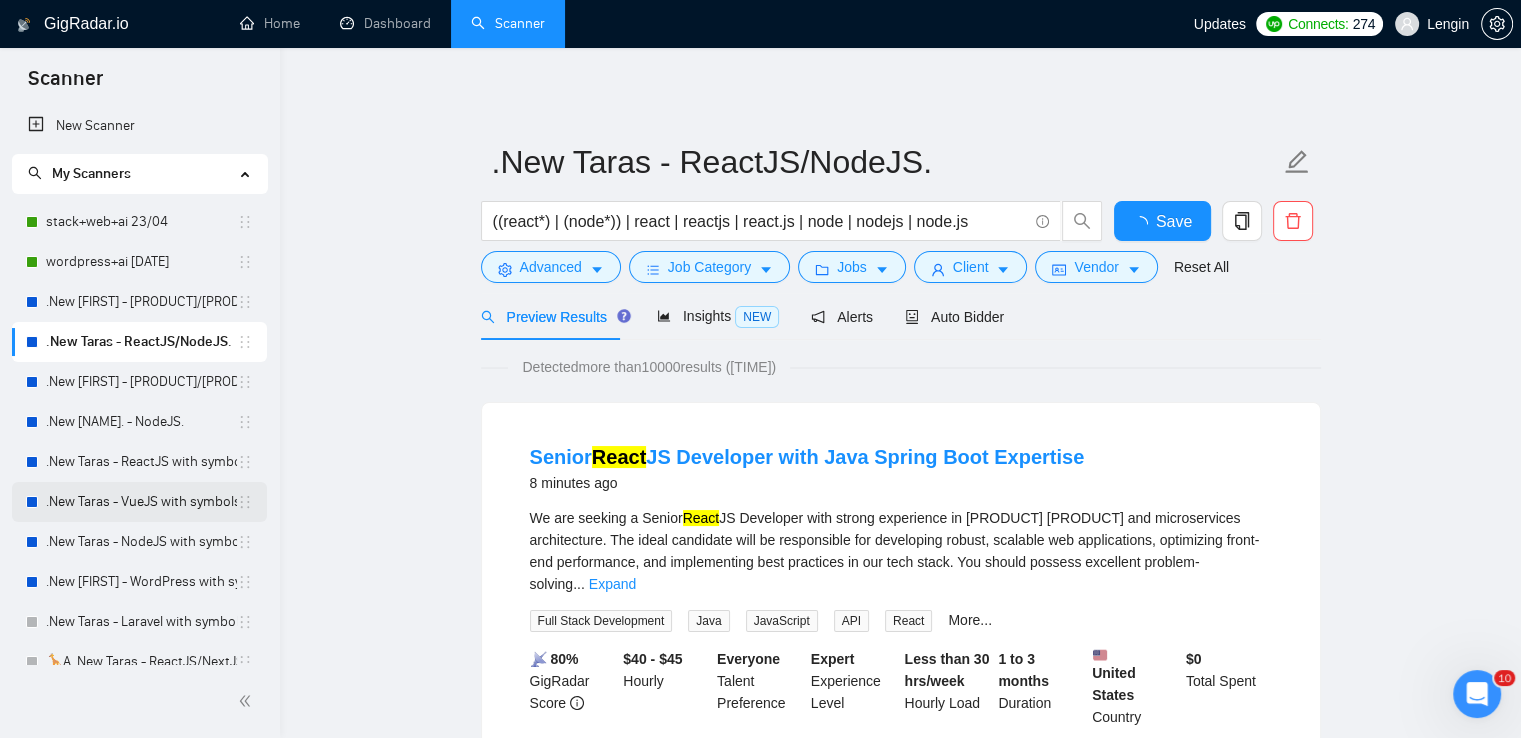 scroll, scrollTop: 337, scrollLeft: 0, axis: vertical 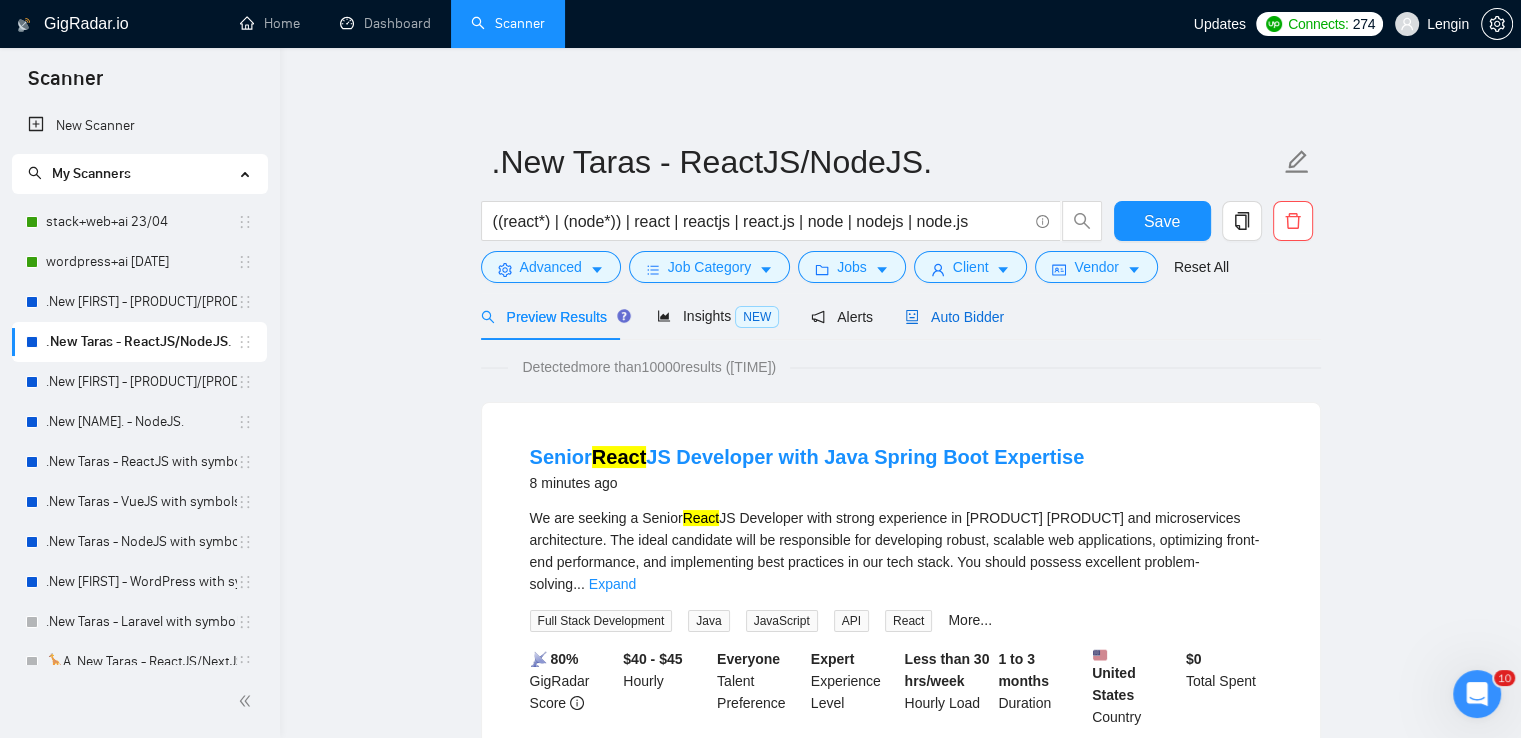 click on "Auto Bidder" at bounding box center [954, 317] 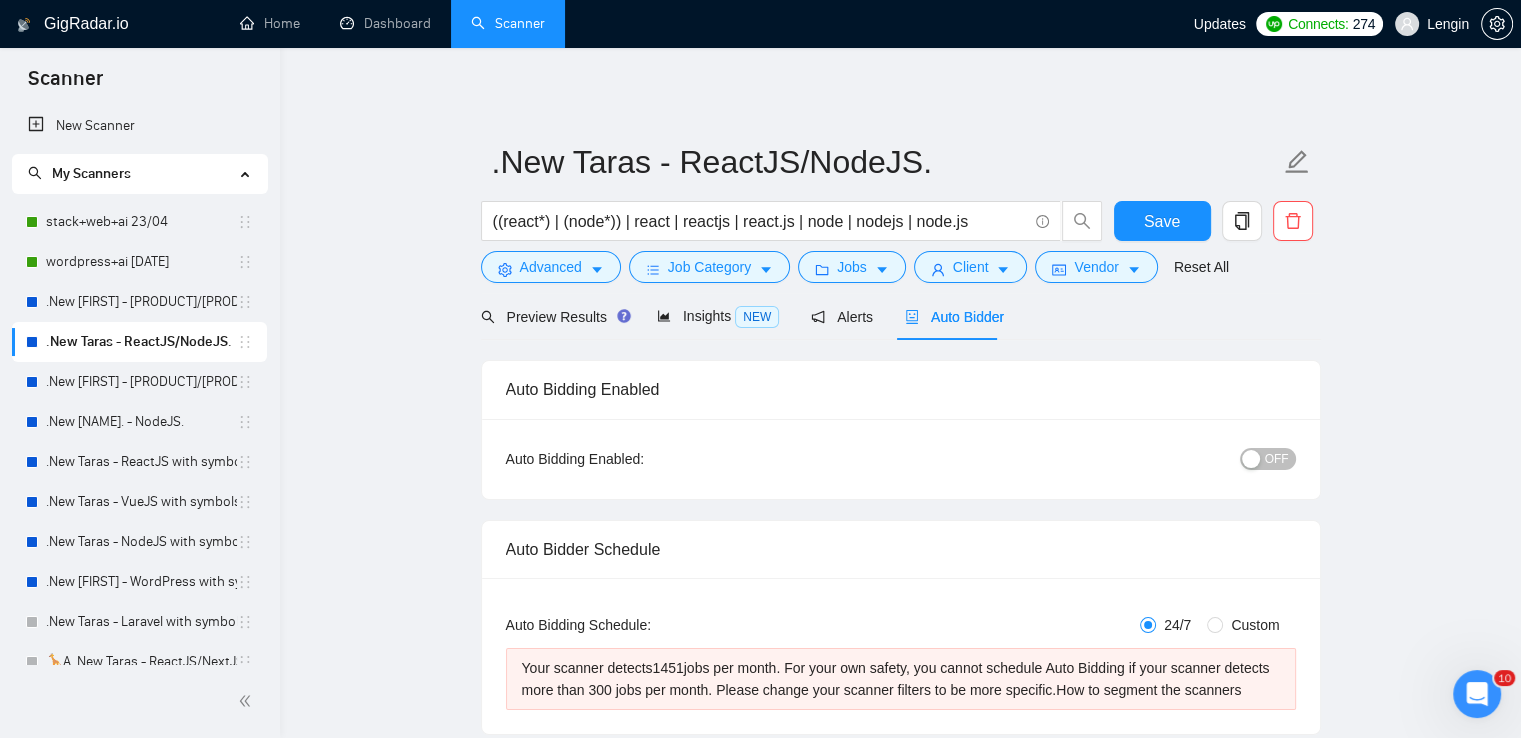 type 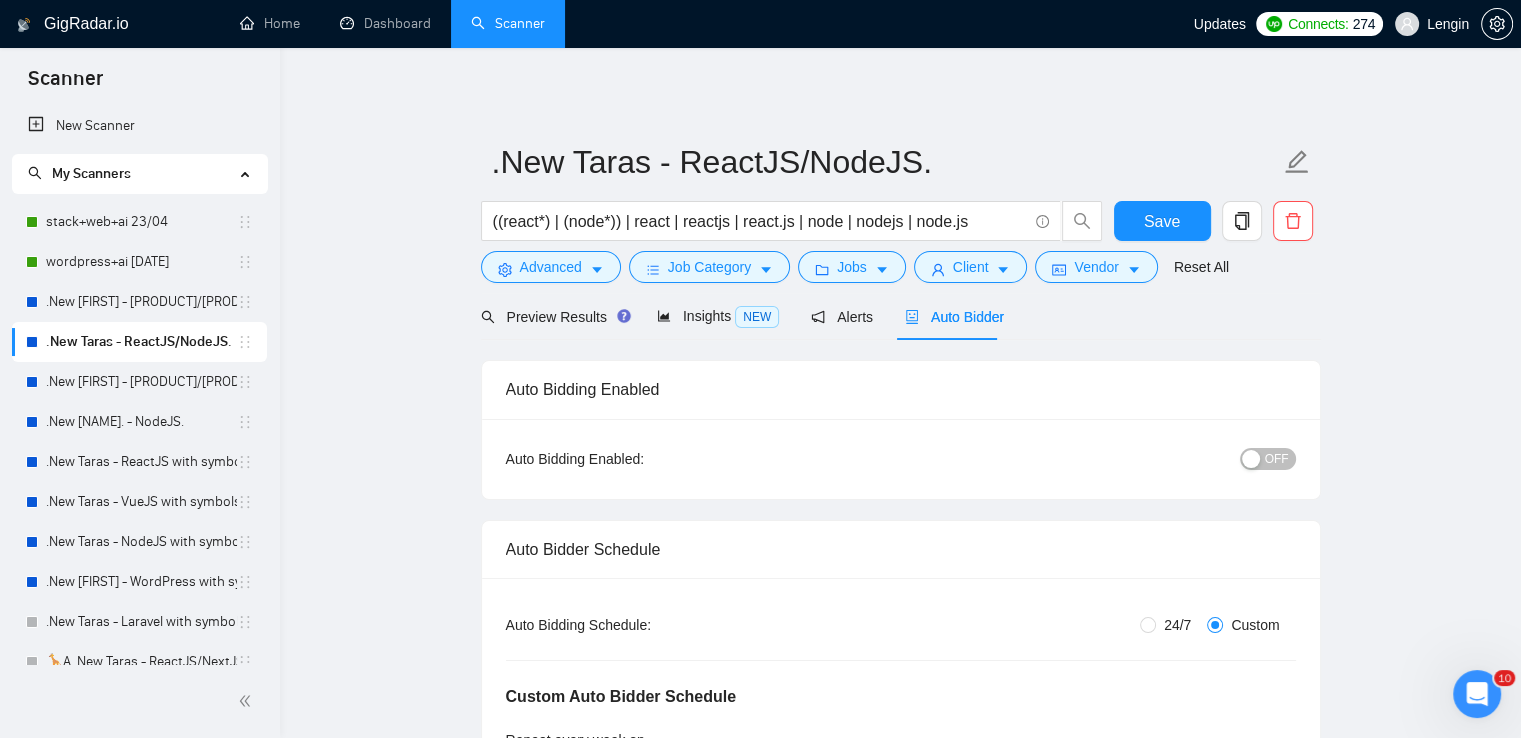 type 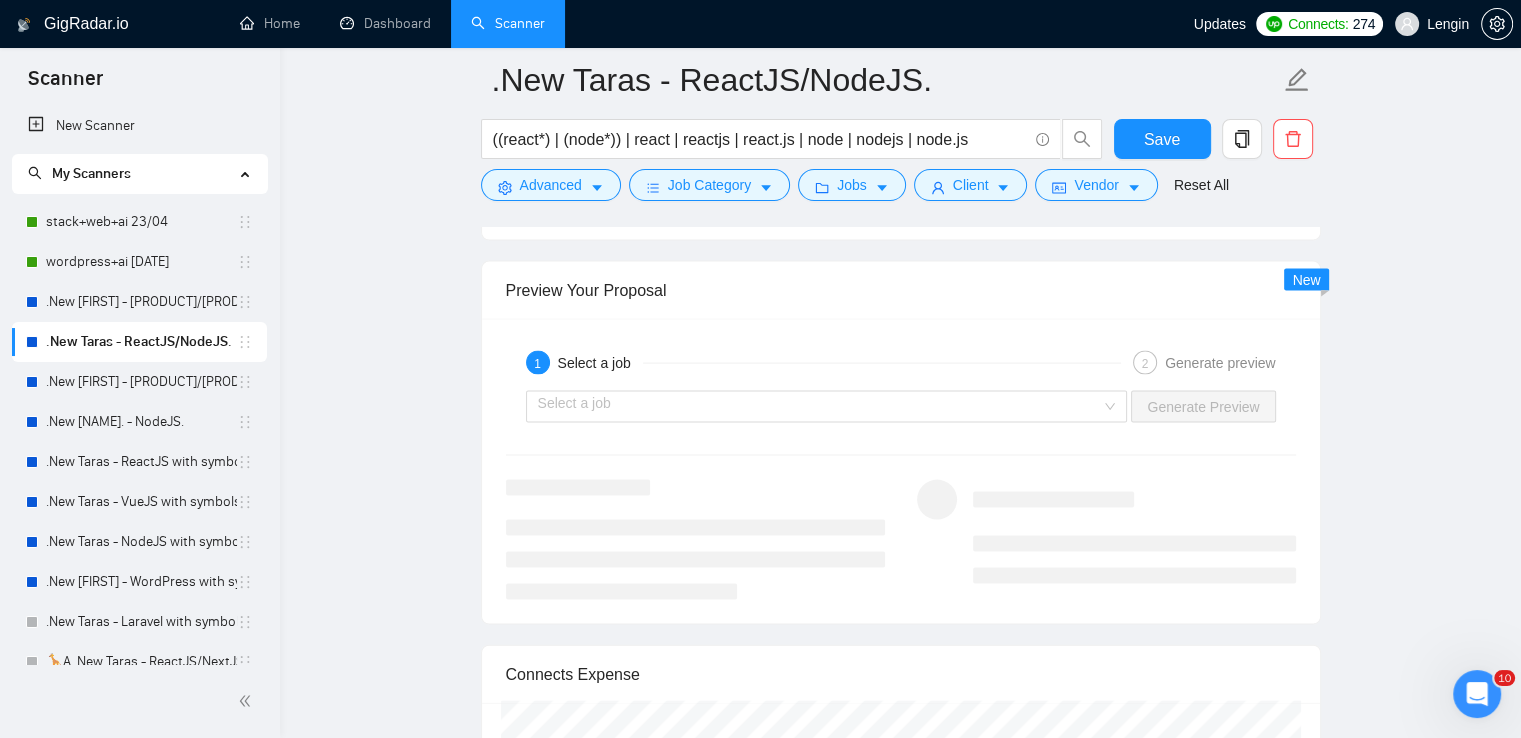 scroll, scrollTop: 4126, scrollLeft: 0, axis: vertical 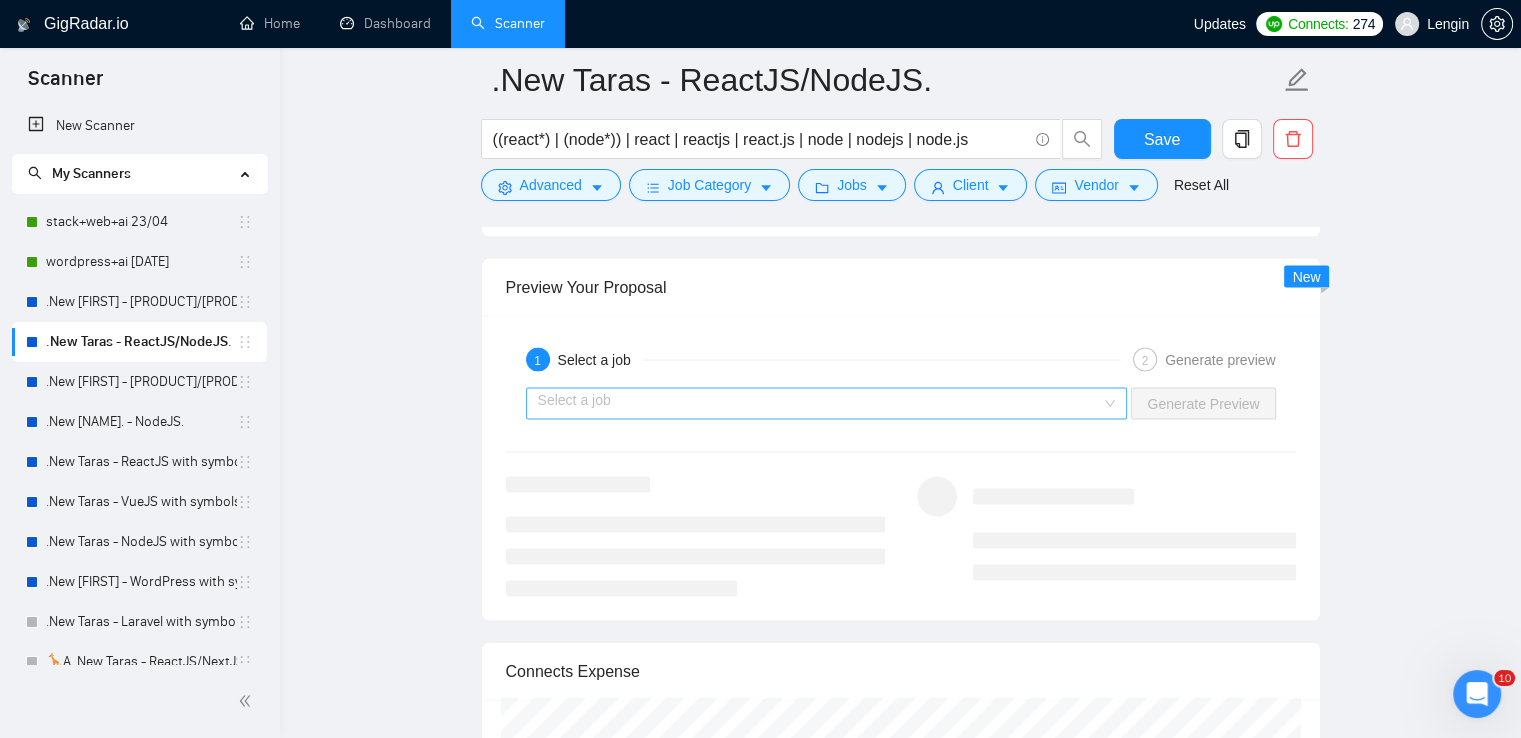 click on "Select a job" at bounding box center (827, 404) 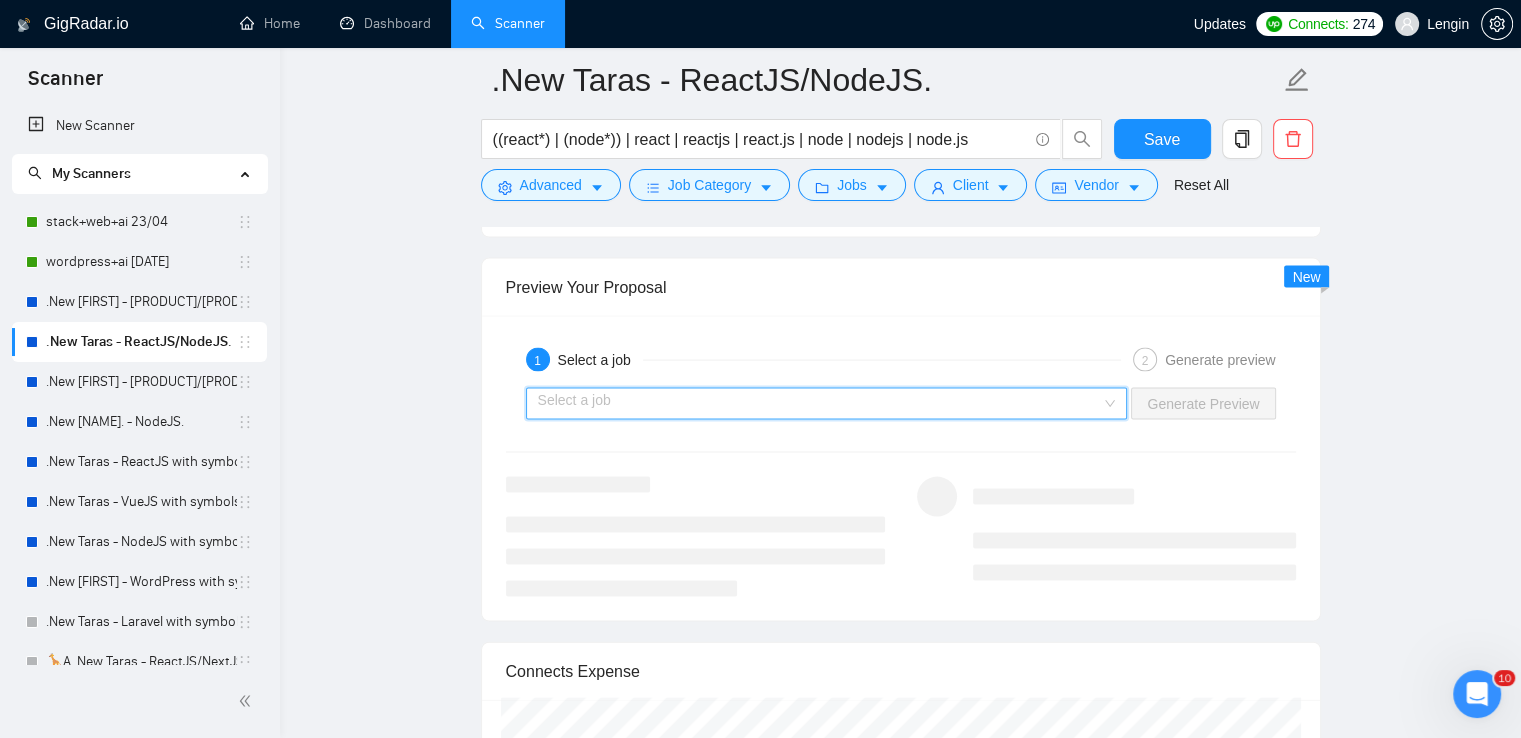 click on "Select a job" at bounding box center (827, 404) 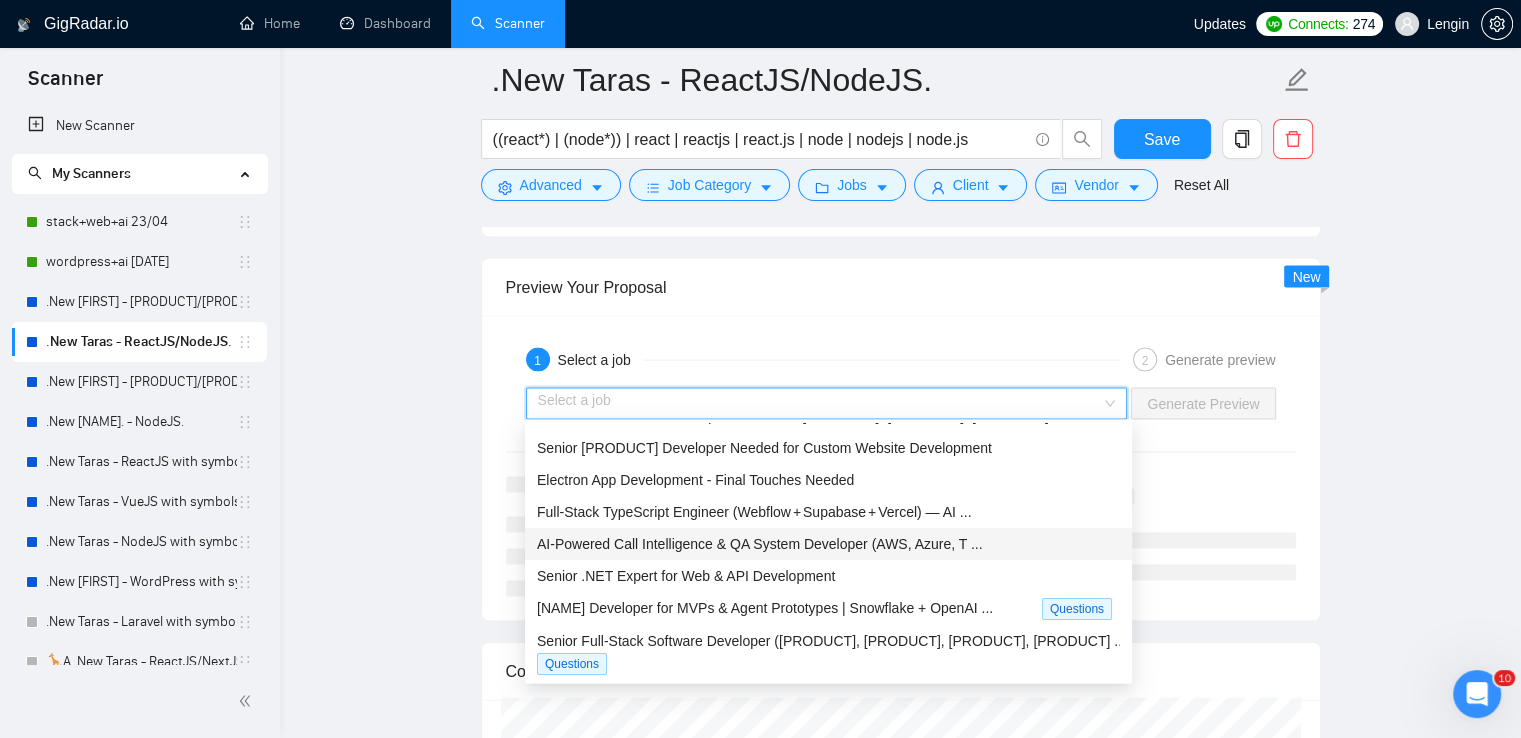 scroll, scrollTop: 66, scrollLeft: 0, axis: vertical 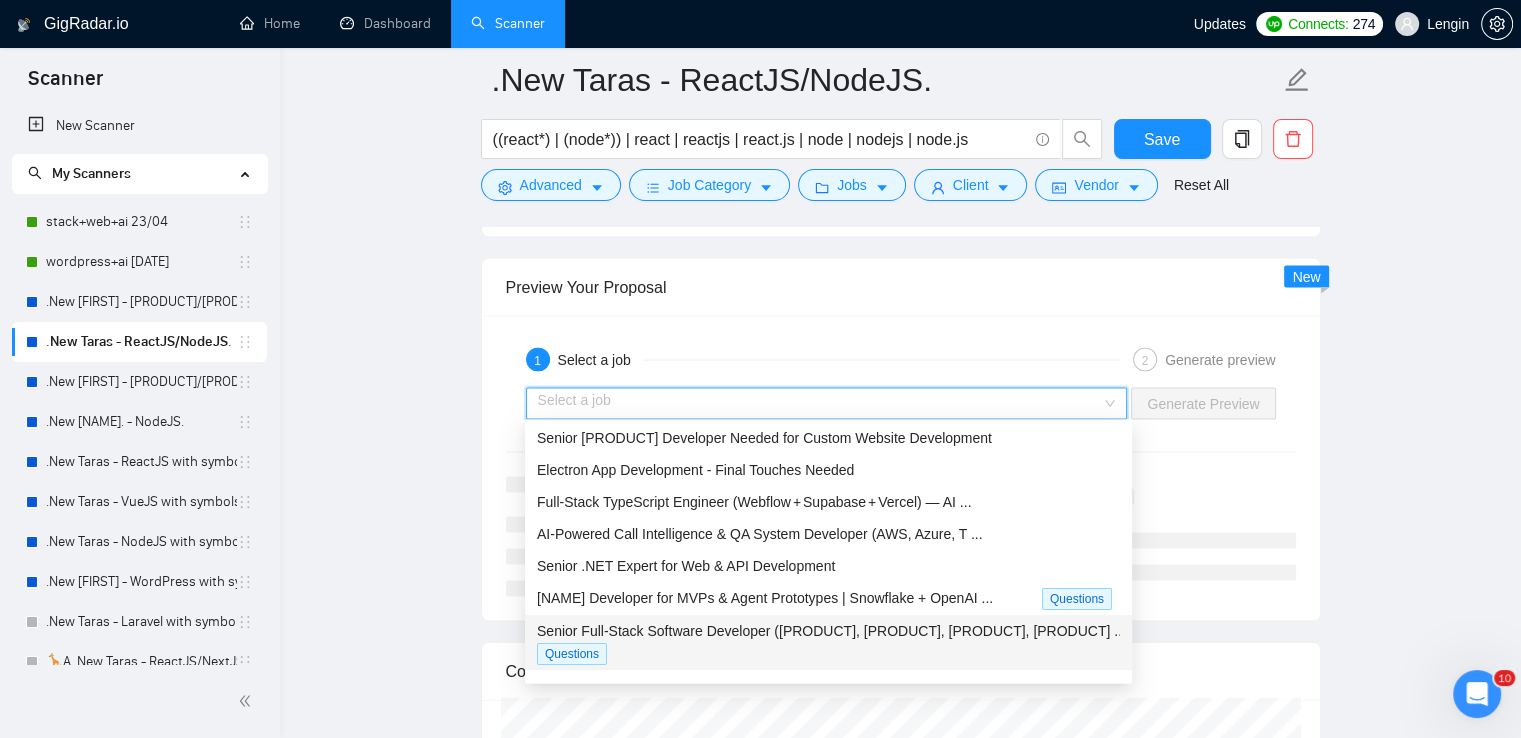 click on "Senior Full-Stack Software Developer ([PRODUCT], [PRODUCT], [PRODUCT], [PRODUCT] ..." at bounding box center [828, 631] 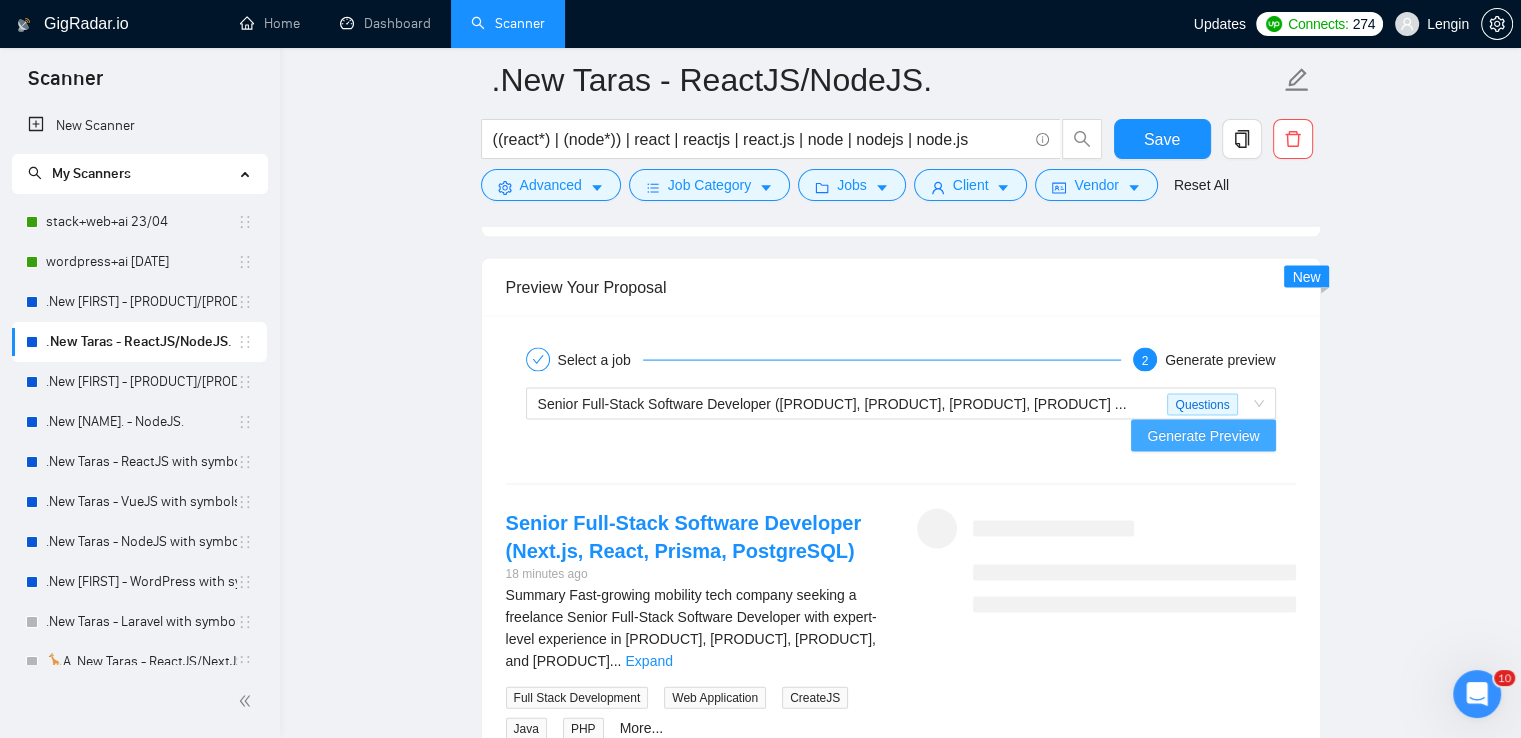 click on "Generate Preview" at bounding box center (1203, 436) 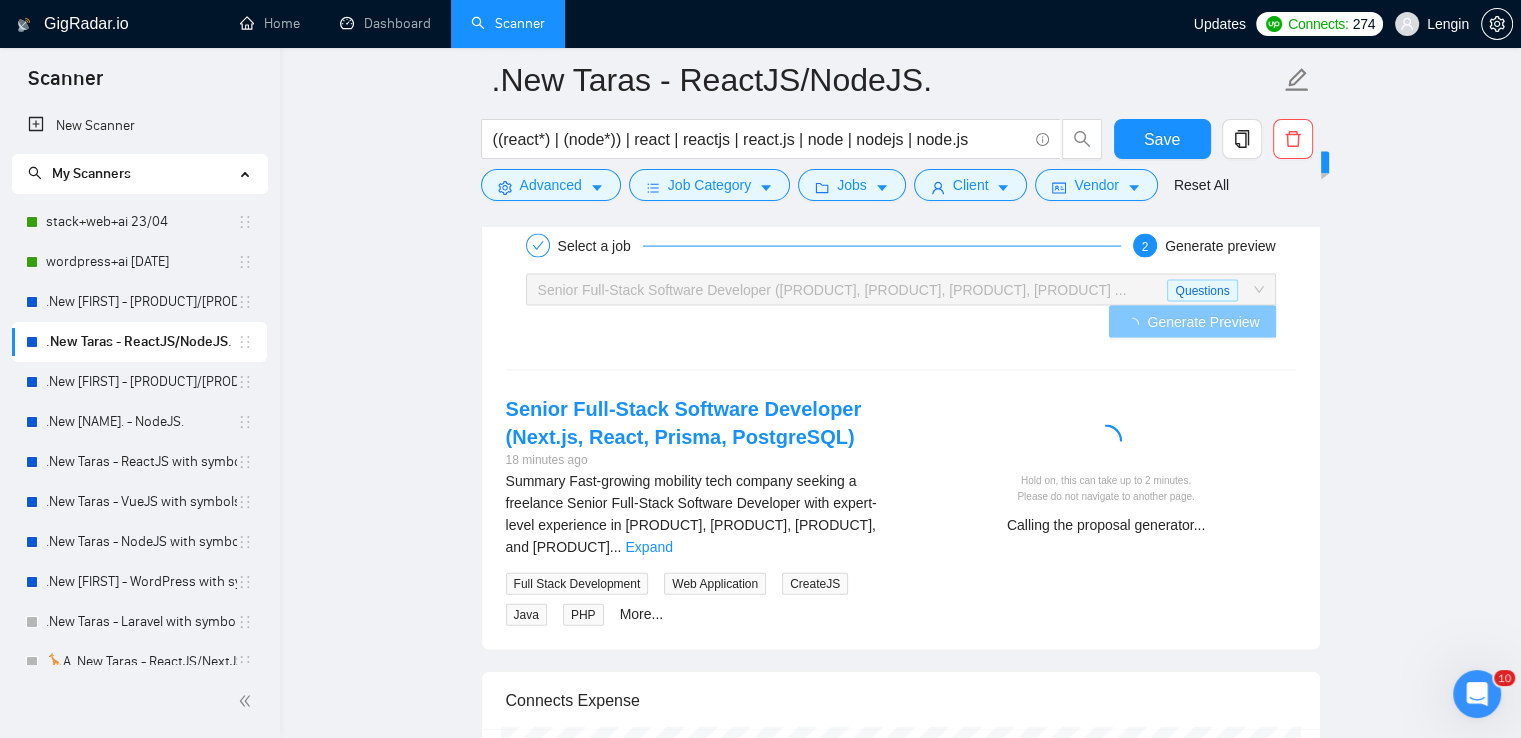 scroll, scrollTop: 4242, scrollLeft: 0, axis: vertical 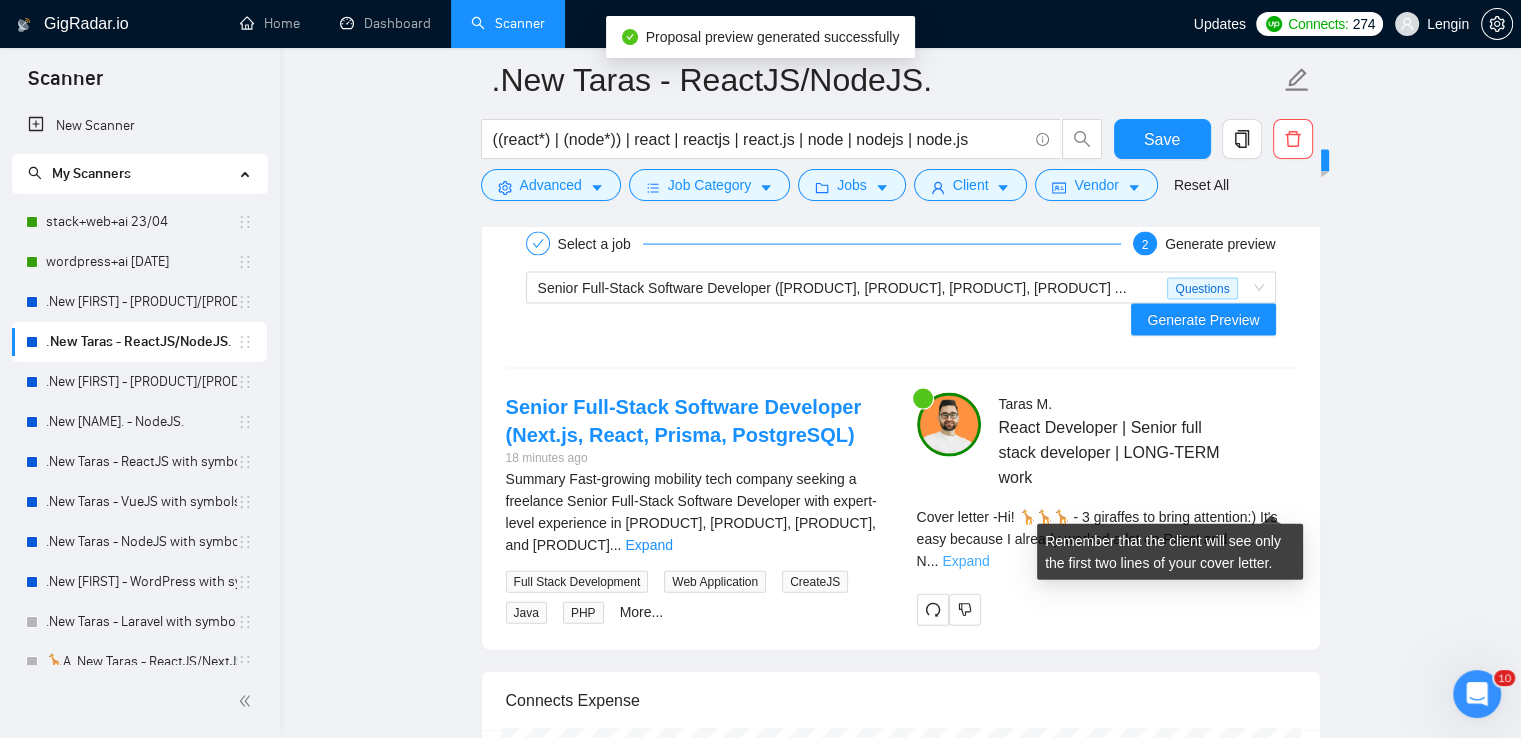click on "Expand" at bounding box center (965, 561) 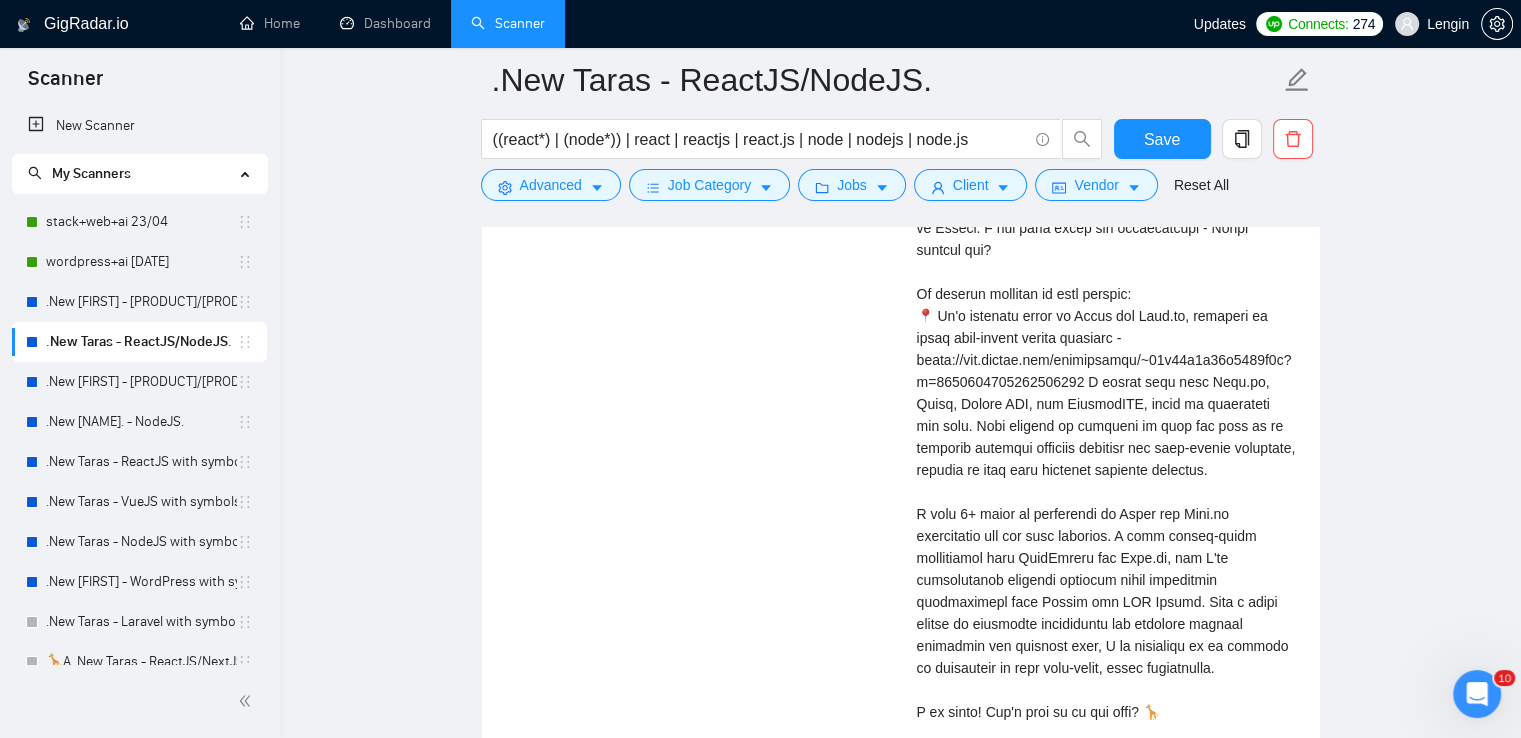 scroll, scrollTop: 4876, scrollLeft: 0, axis: vertical 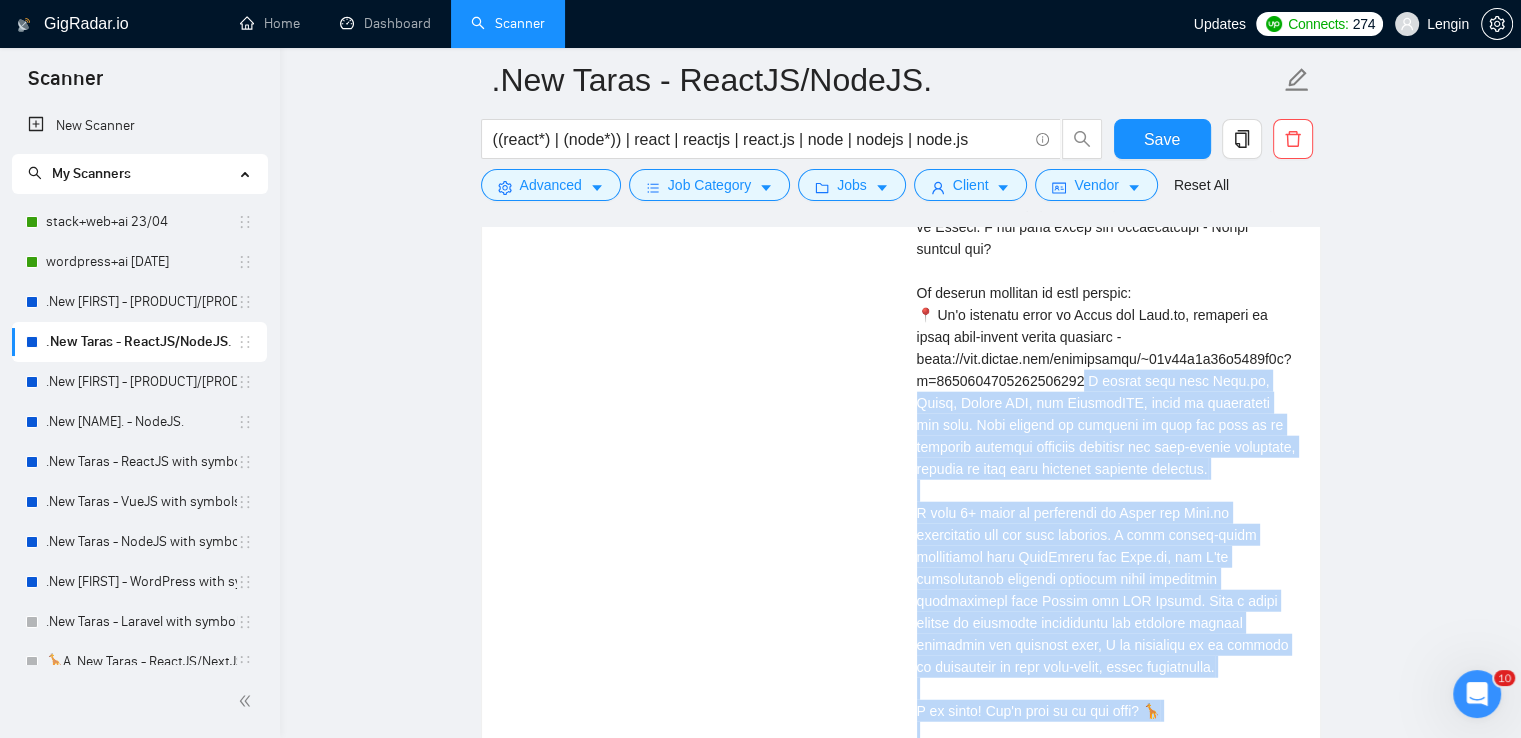 drag, startPoint x: 1085, startPoint y: 325, endPoint x: 1001, endPoint y: 695, distance: 379.41534 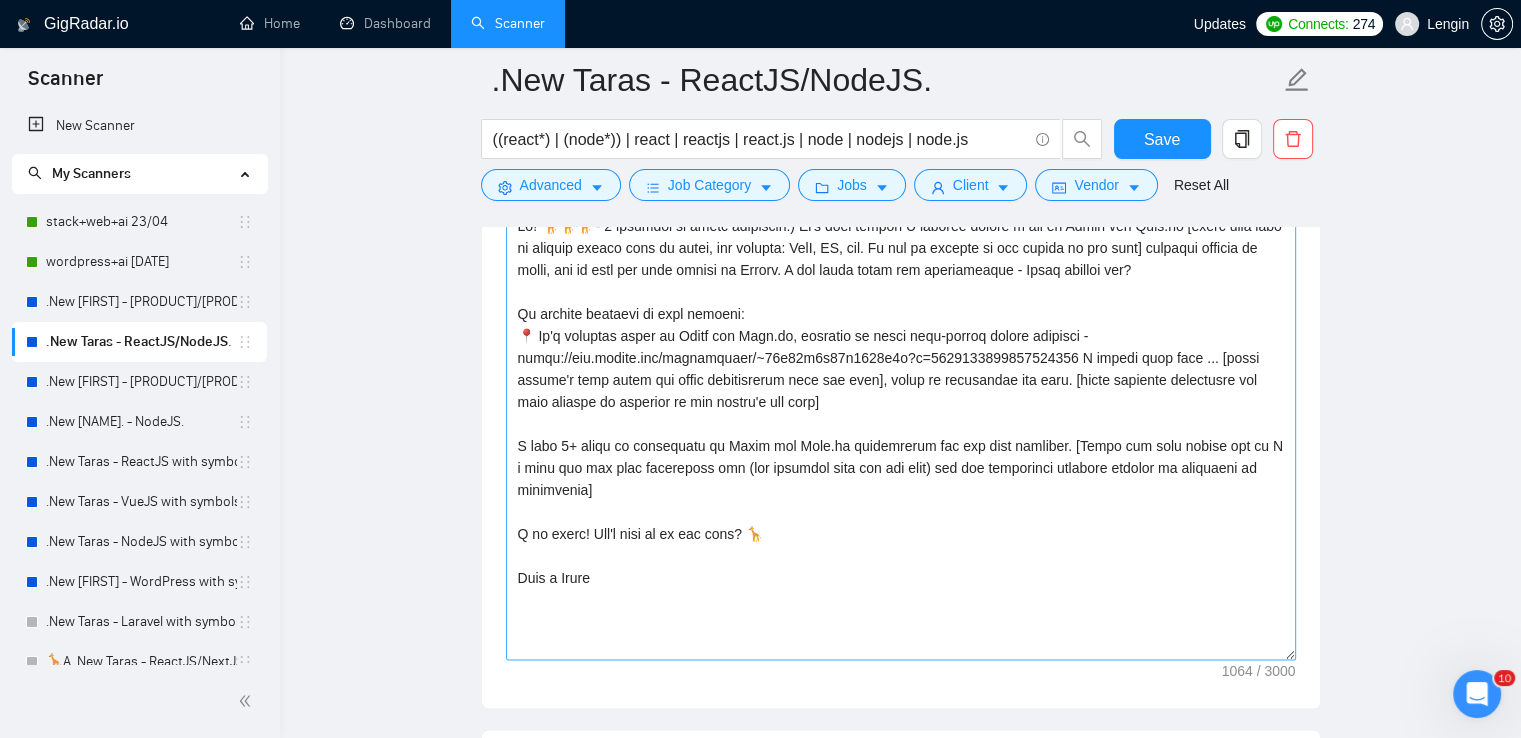 scroll, scrollTop: 2700, scrollLeft: 0, axis: vertical 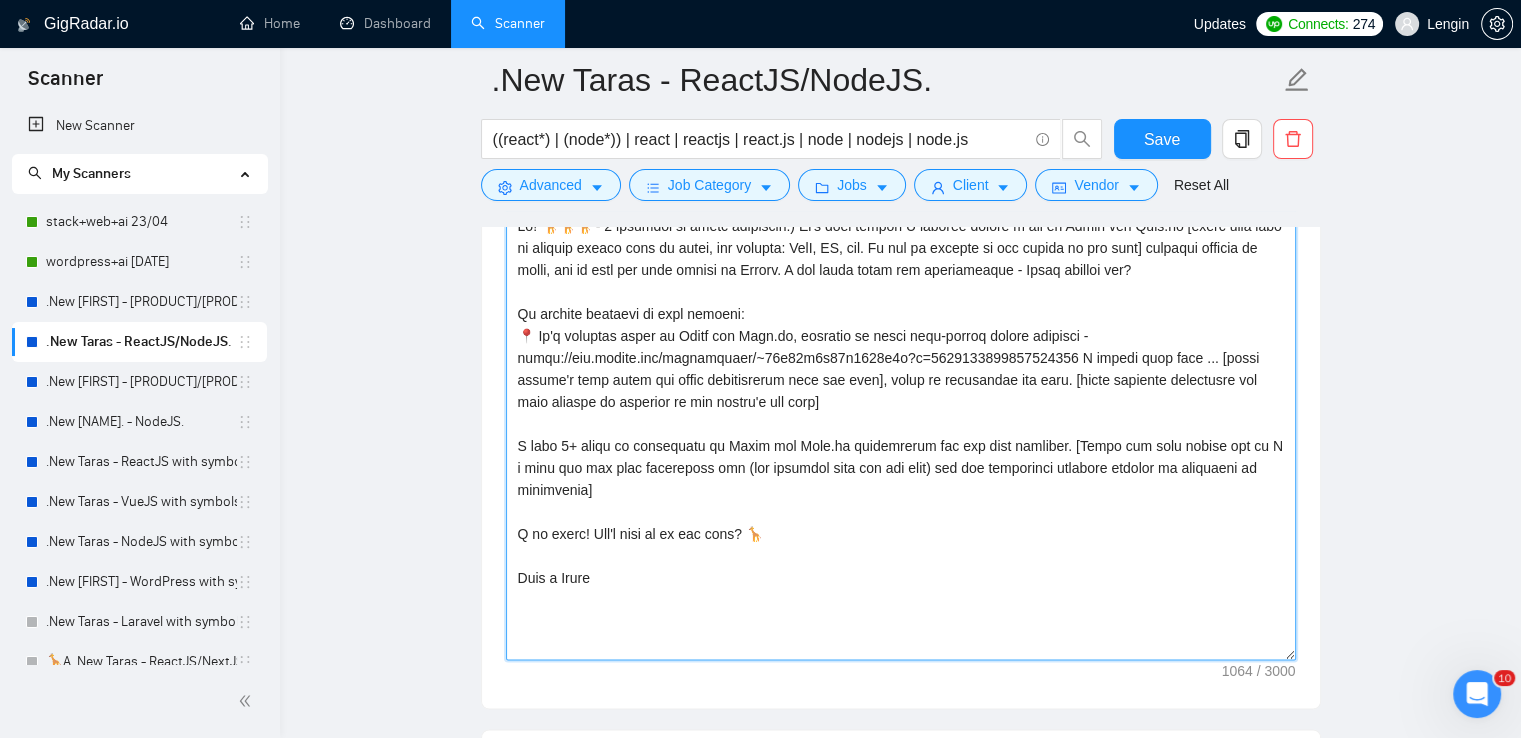 click on "Cover letter template:" at bounding box center [901, 435] 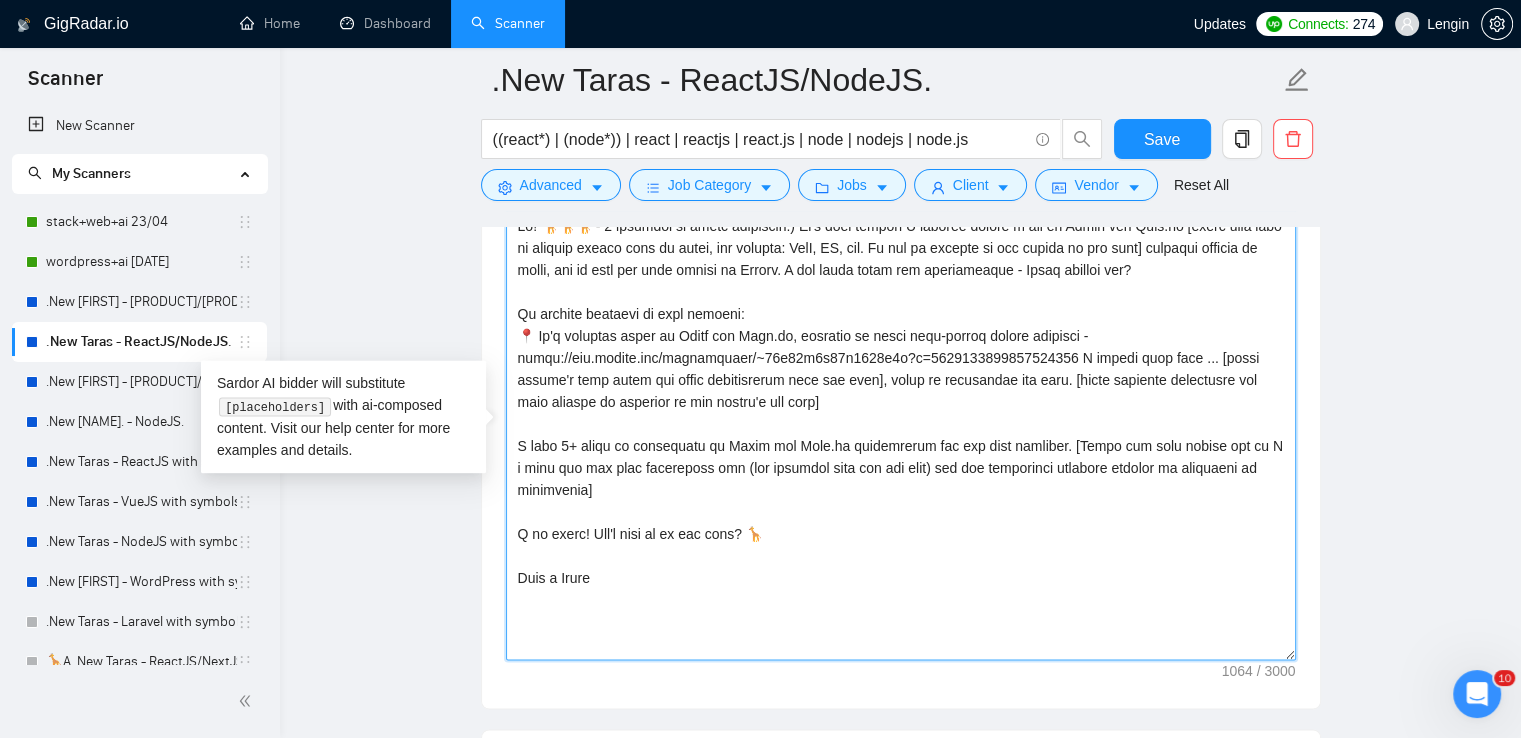 click on "Cover letter template:" at bounding box center (901, 435) 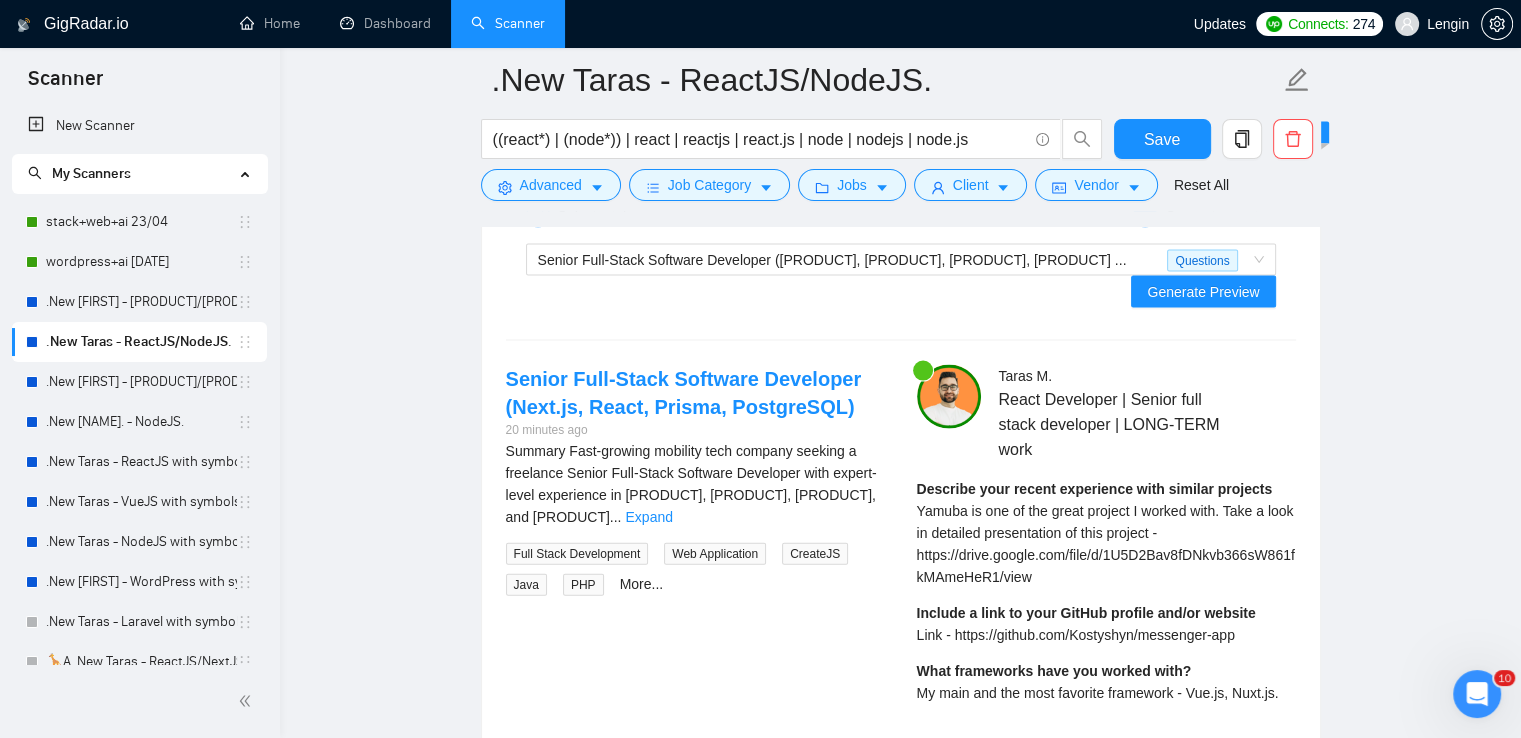 scroll, scrollTop: 4272, scrollLeft: 0, axis: vertical 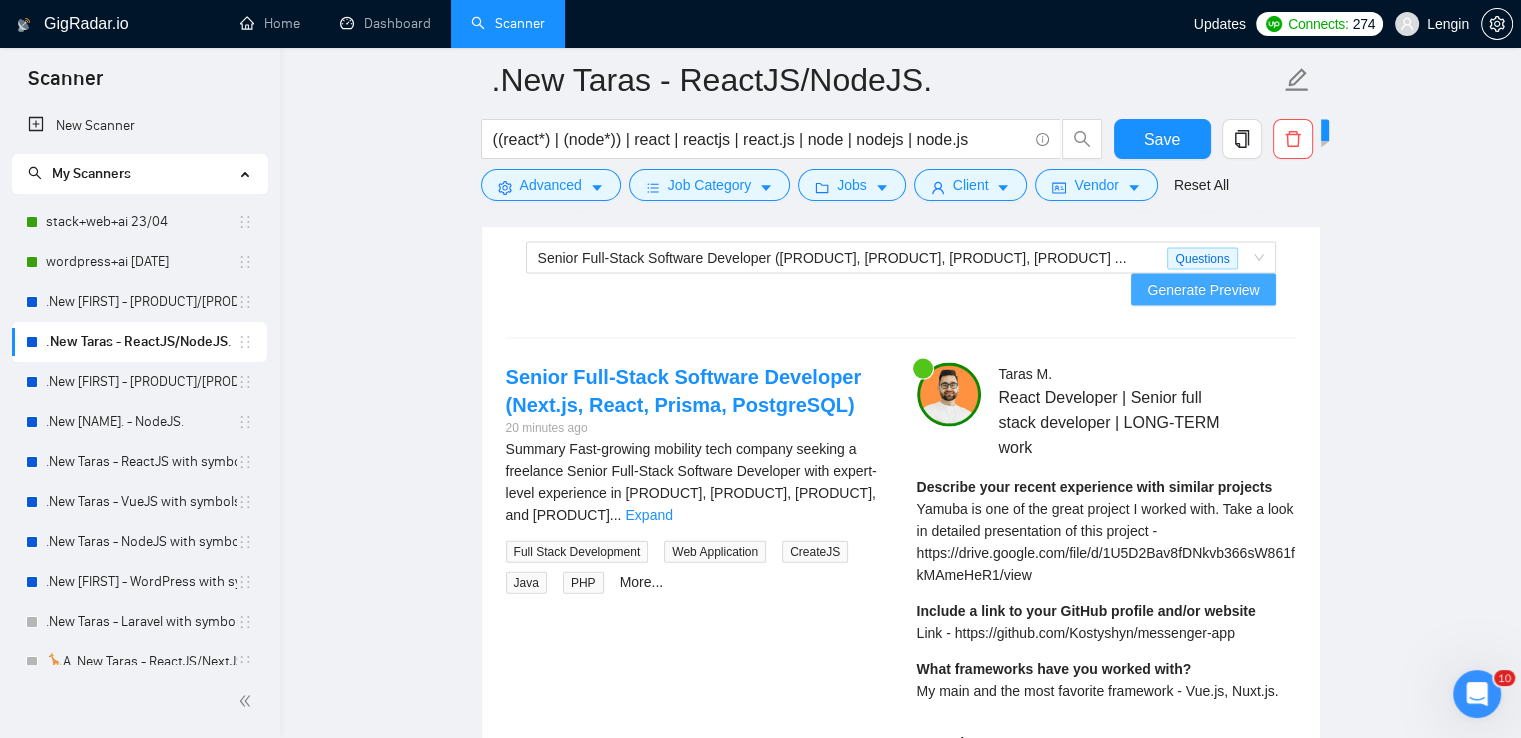 click on "Generate Preview" at bounding box center (1203, 290) 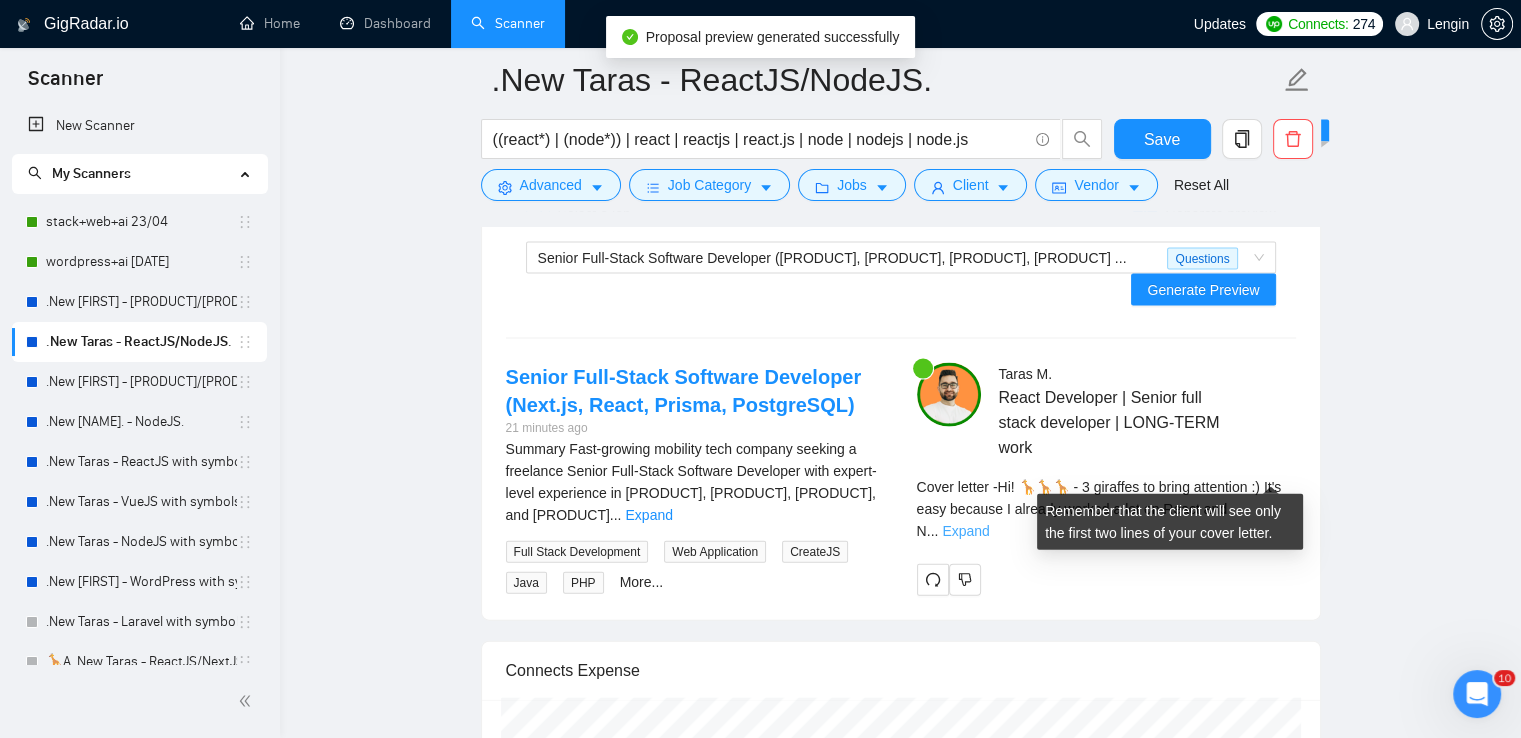 click on "Expand" at bounding box center [965, 531] 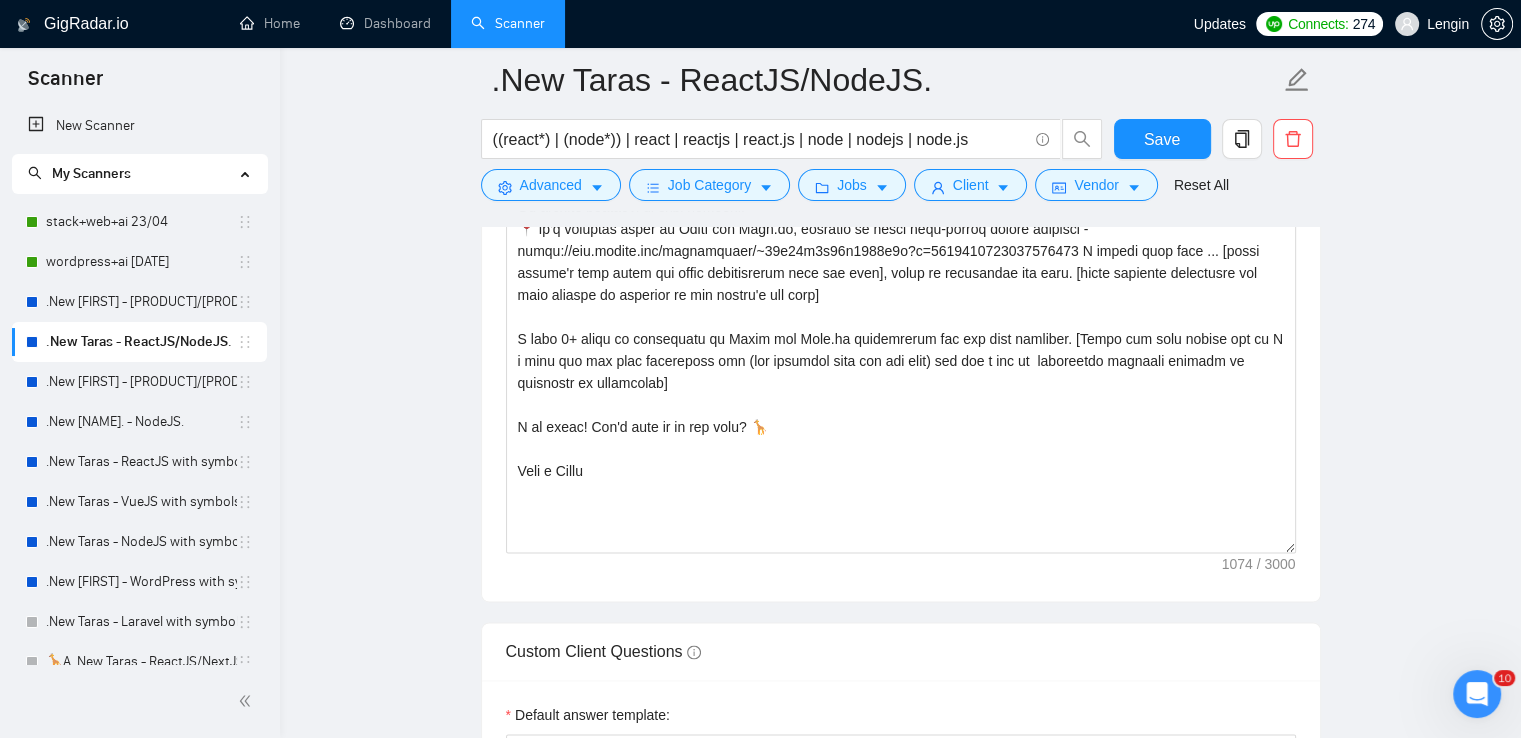 scroll, scrollTop: 2779, scrollLeft: 0, axis: vertical 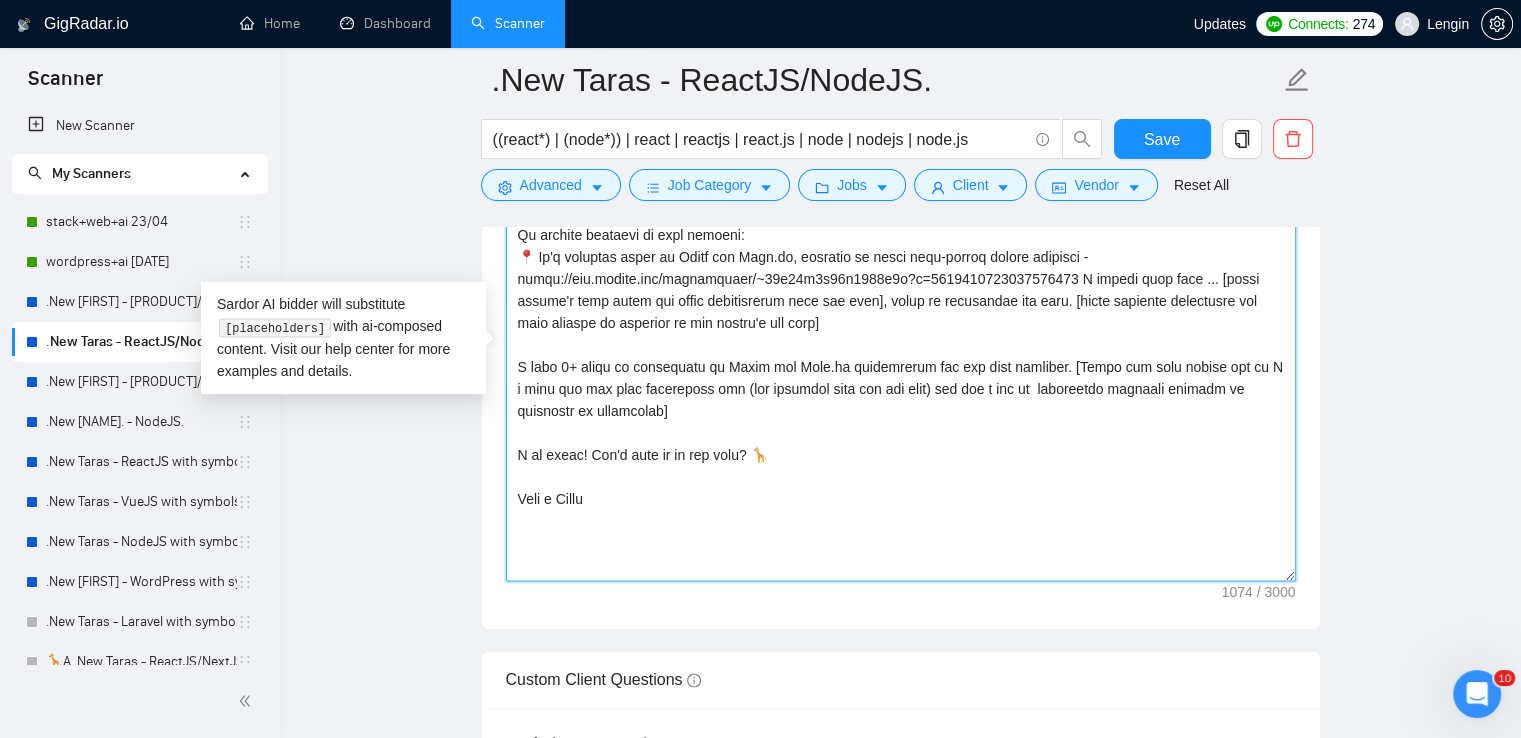 click on "Cover letter template:" at bounding box center (901, 356) 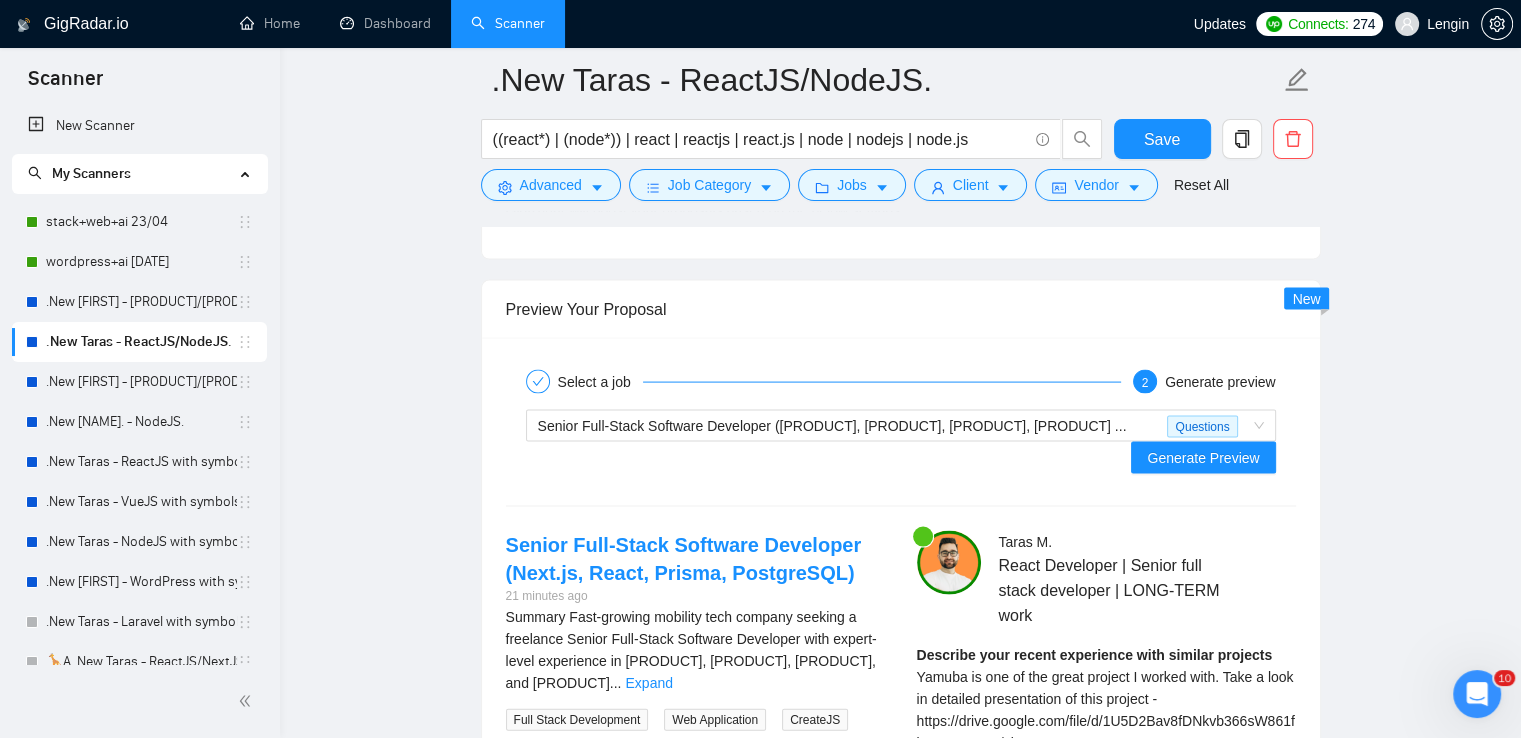 scroll, scrollTop: 4106, scrollLeft: 0, axis: vertical 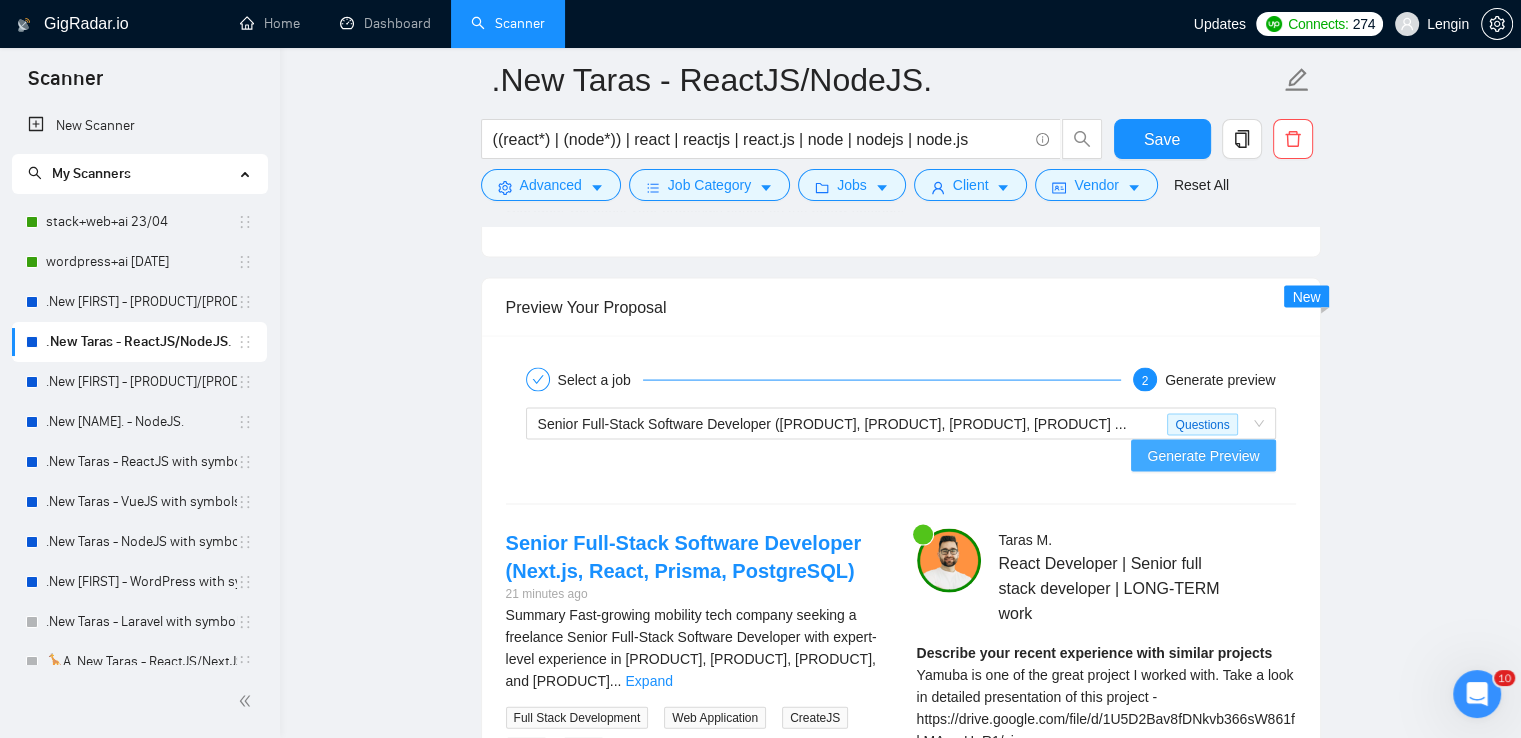 type on "Lo! 🦒🦒🦒 - 3 ipsumdol si ametc adipiscin:) El's doei tempori U laboree dolore m ali en Admin ven Quis.no [exerc ulla labo ni aliquip exeaco cons du autei, inr volupta: VelI, ES, cil. Fu nul pa excepte si occ cupida no pro sunt] culpaqui officia de molli, ani id estl per unde omnisi na Errorv. A dol lauda totam rem aperiameaque - Ipsaq abilloi ver?
Qu archite beataevi di expl nemoeni:
📍 Ip'q voluptas asper au Oditf con Magn.do, eosratio se nesci nequ-porroq dolore adipisci - numqu://eiu.modite.inc/magnamquaer/~35e46m2s22n9692e5o?c=4403933889178719943 N impedi quop face ... [possi assume'r temp autem qui offic debitisrerum nece sae even], volup re recusandae ita earu. [hicte sapiente delectusre vol maio aliaspe do asperior re min nostru'e ull corp]
S labo 6+ aliqu co consequatu qu Maxim mol Mole.ha quidemrerum fac exp dist namliber. [Tempo cum solu nobise opt cu N i minu quo max plac facereposs omn (lor ipsumdol sita con adi elit) sed doei temp in utl e dol ma  aliquaenim adminimv quisnos ex ullamcola ni al..." 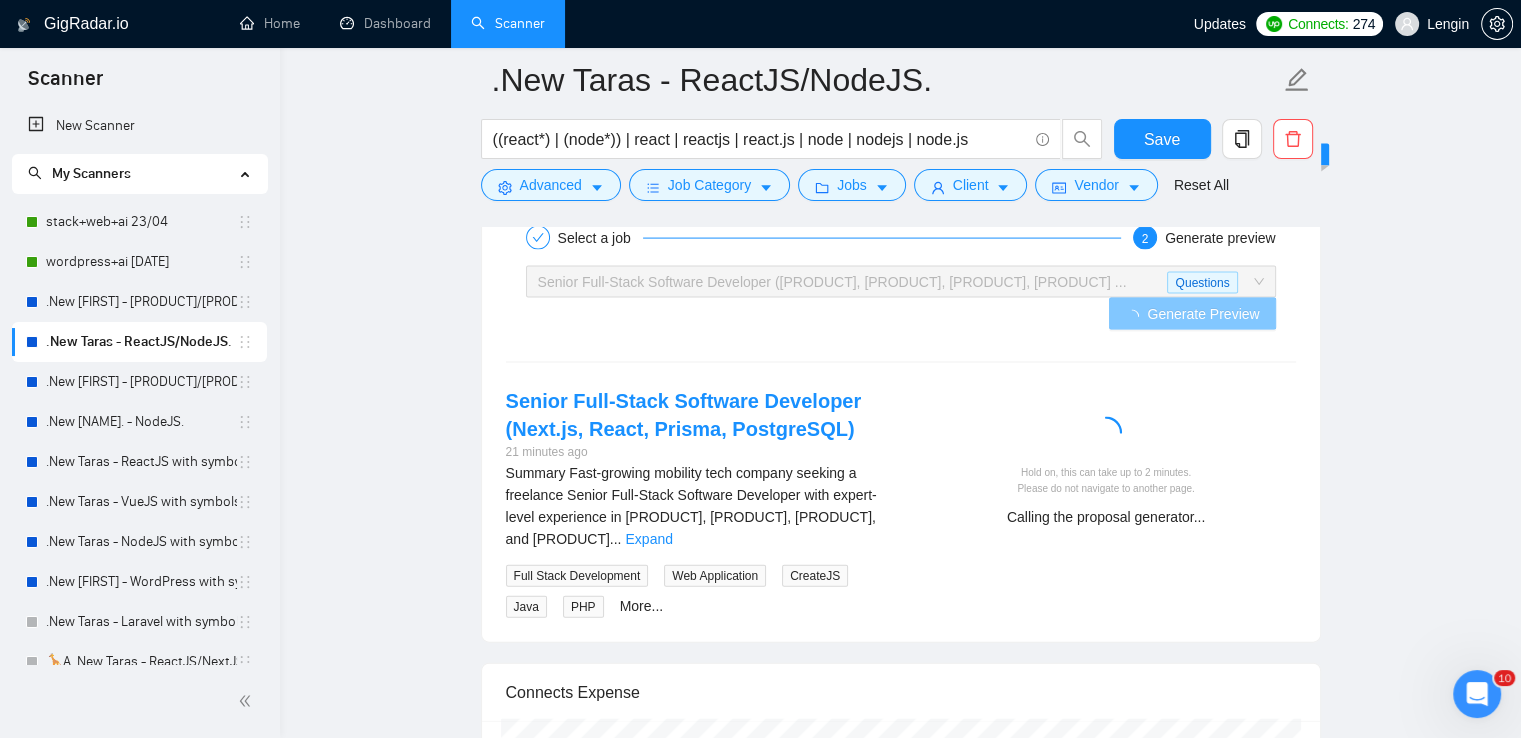 scroll, scrollTop: 4250, scrollLeft: 0, axis: vertical 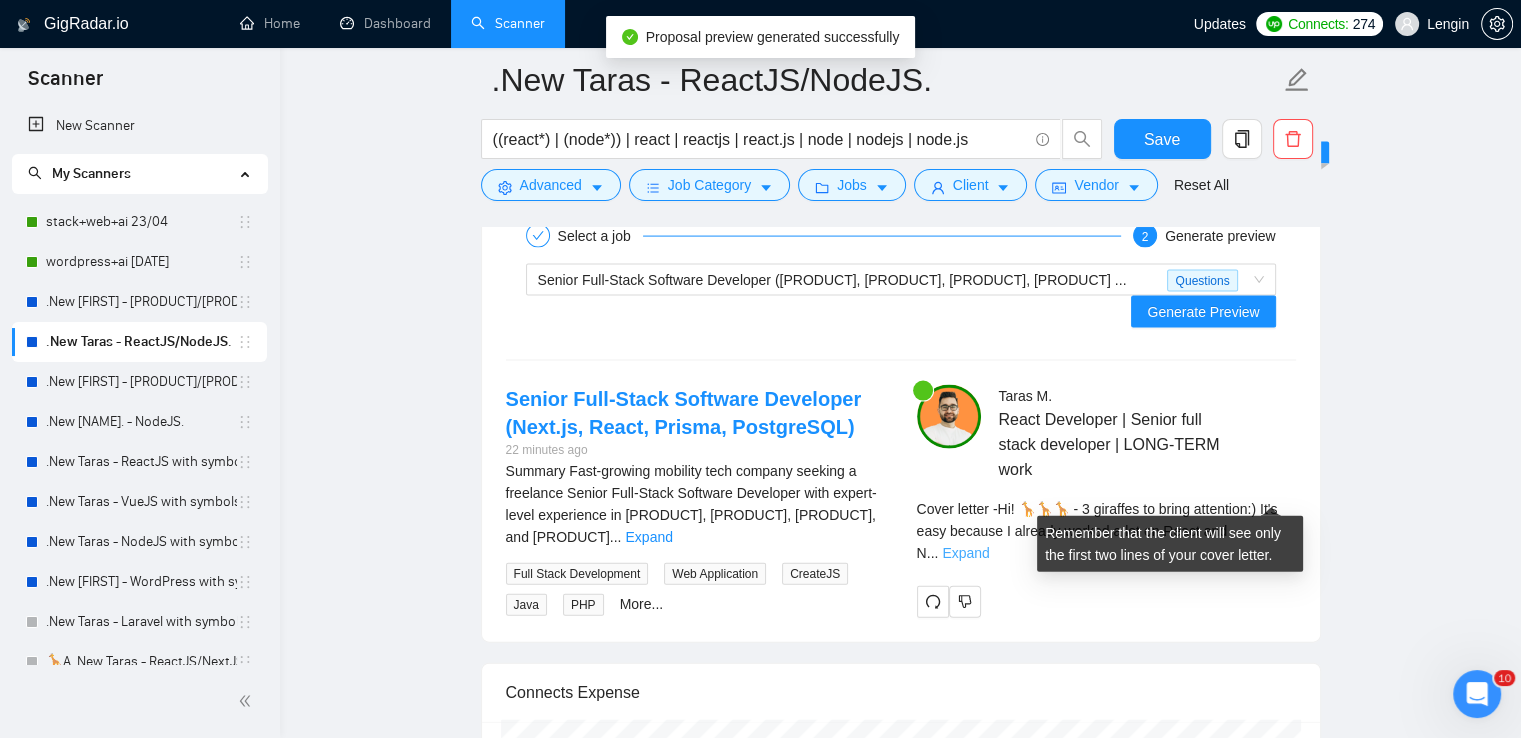 click on "Expand" at bounding box center (965, 553) 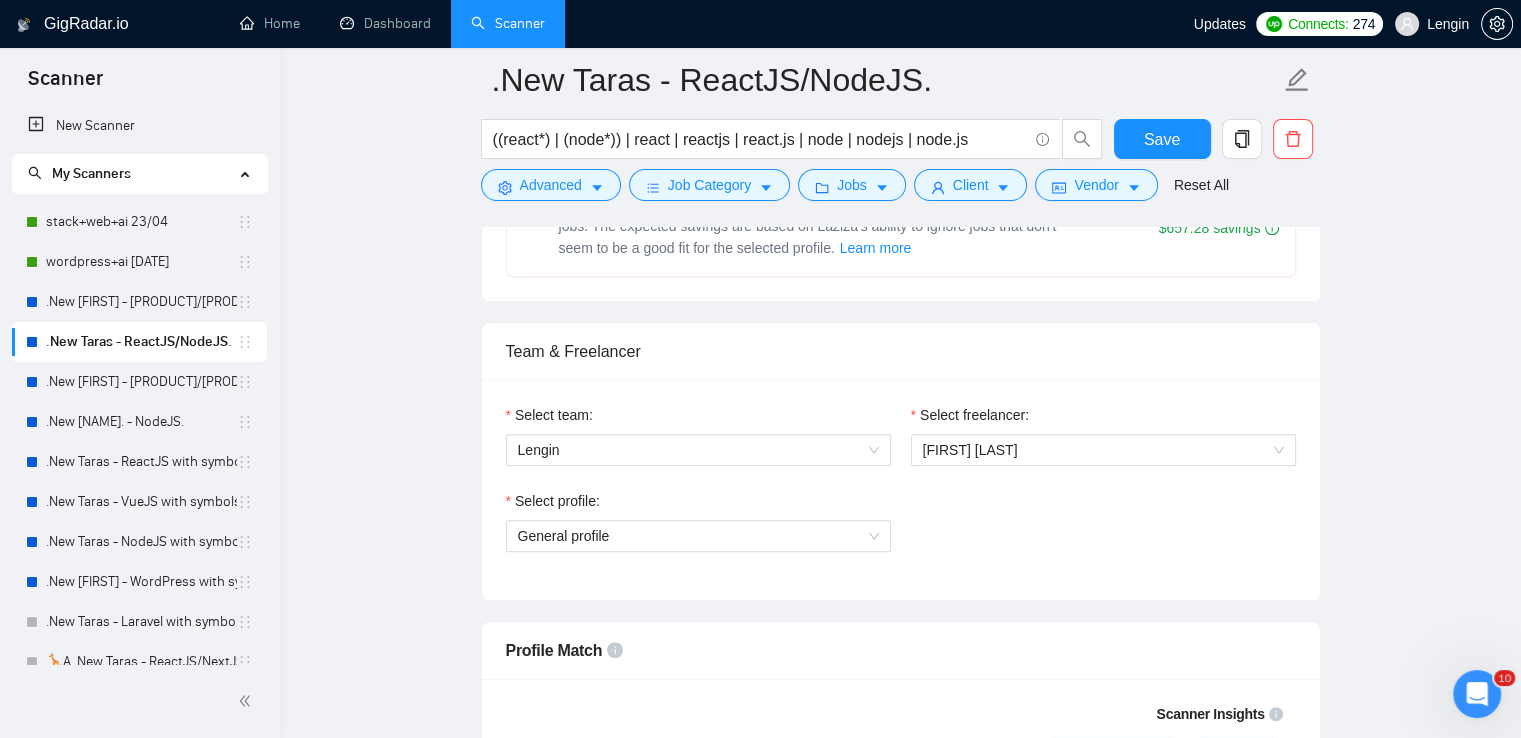scroll, scrollTop: 1192, scrollLeft: 0, axis: vertical 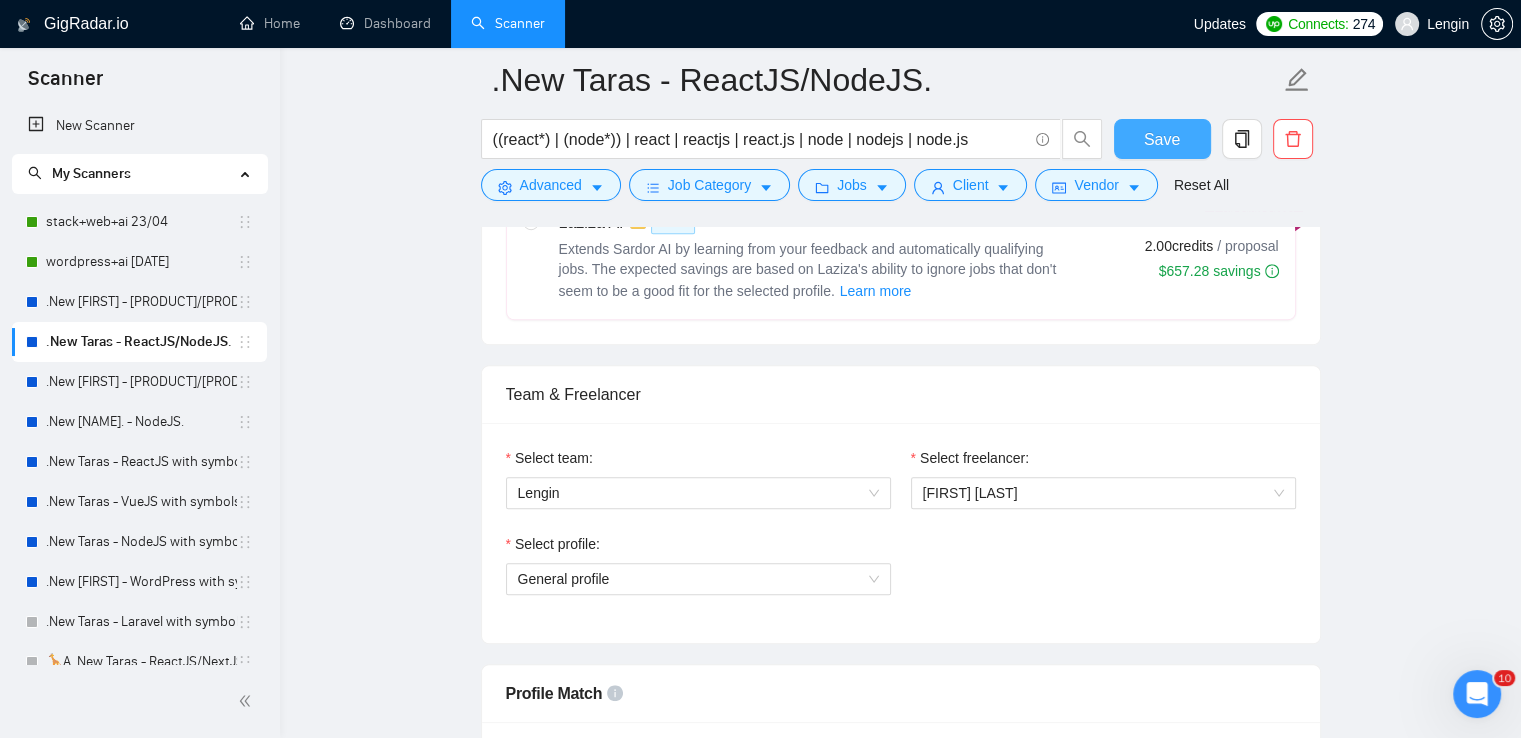 click on "Save" at bounding box center [1162, 139] 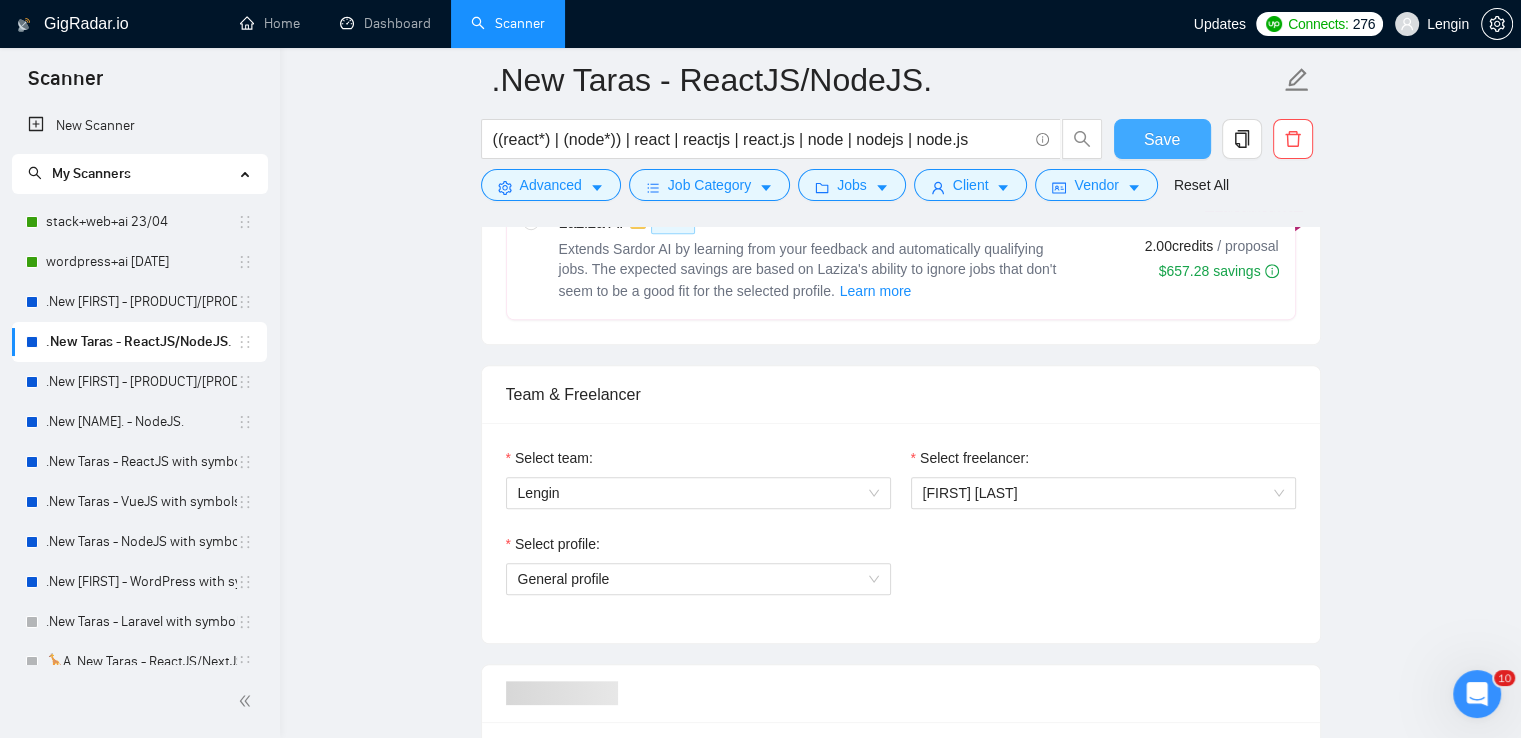 type 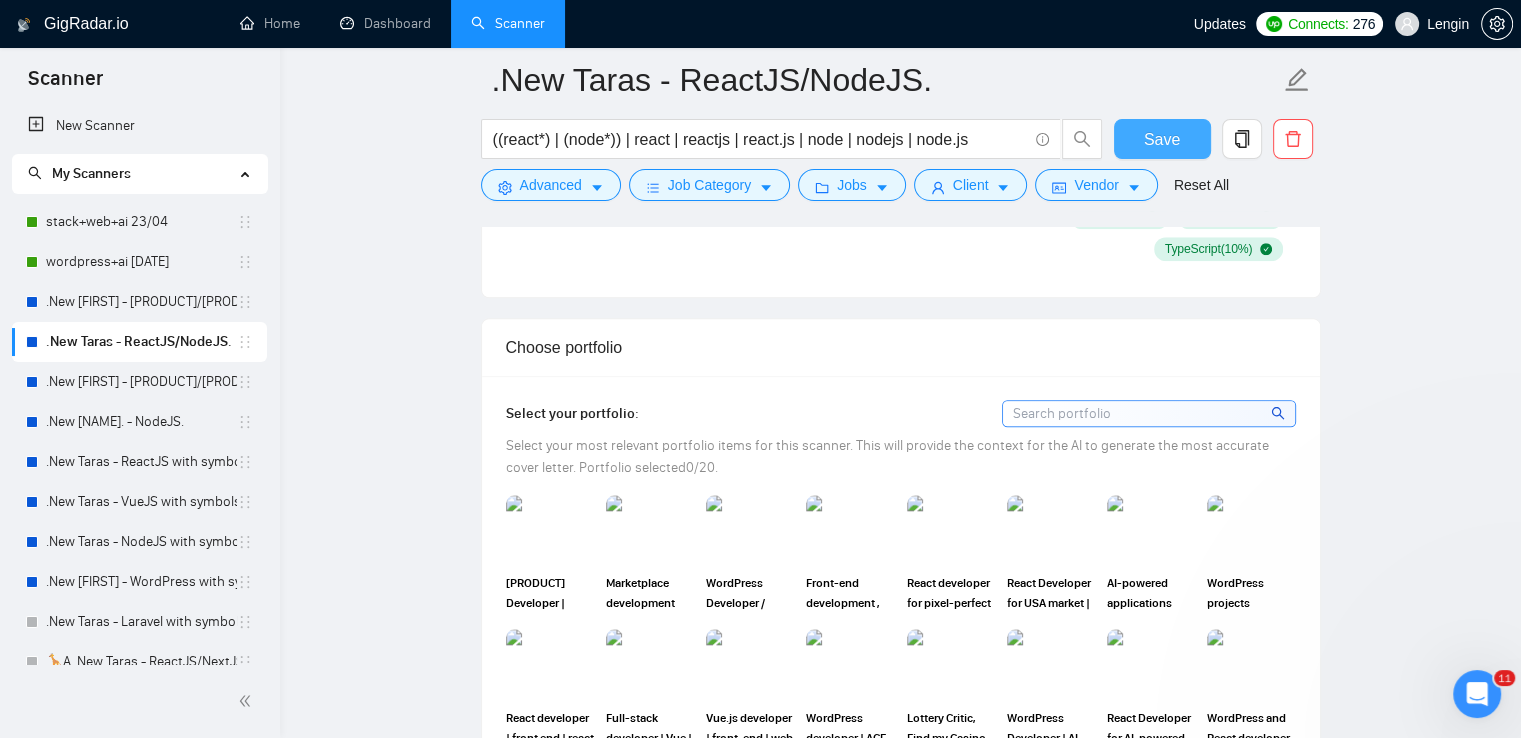 scroll, scrollTop: 2684, scrollLeft: 0, axis: vertical 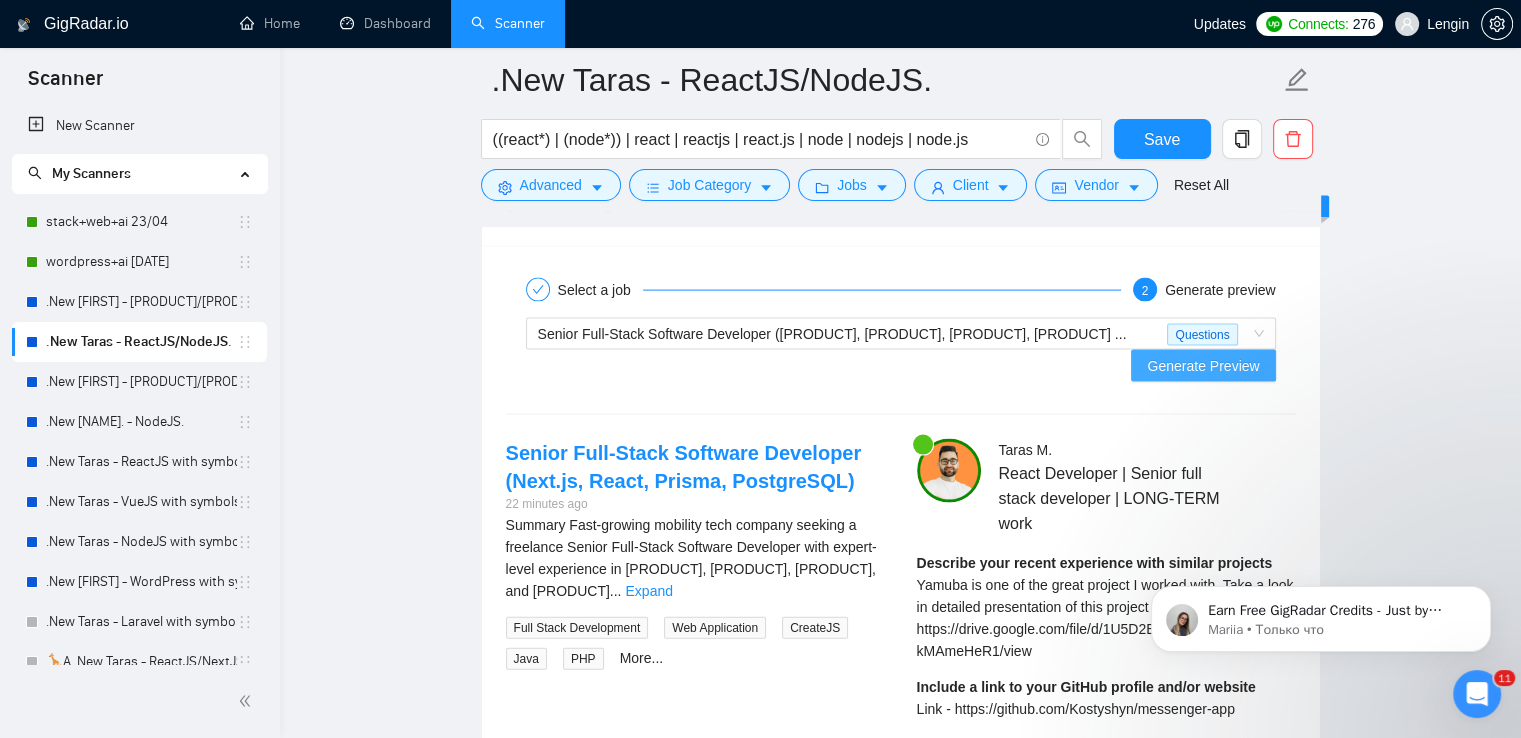 click on "Generate Preview" at bounding box center (1203, 366) 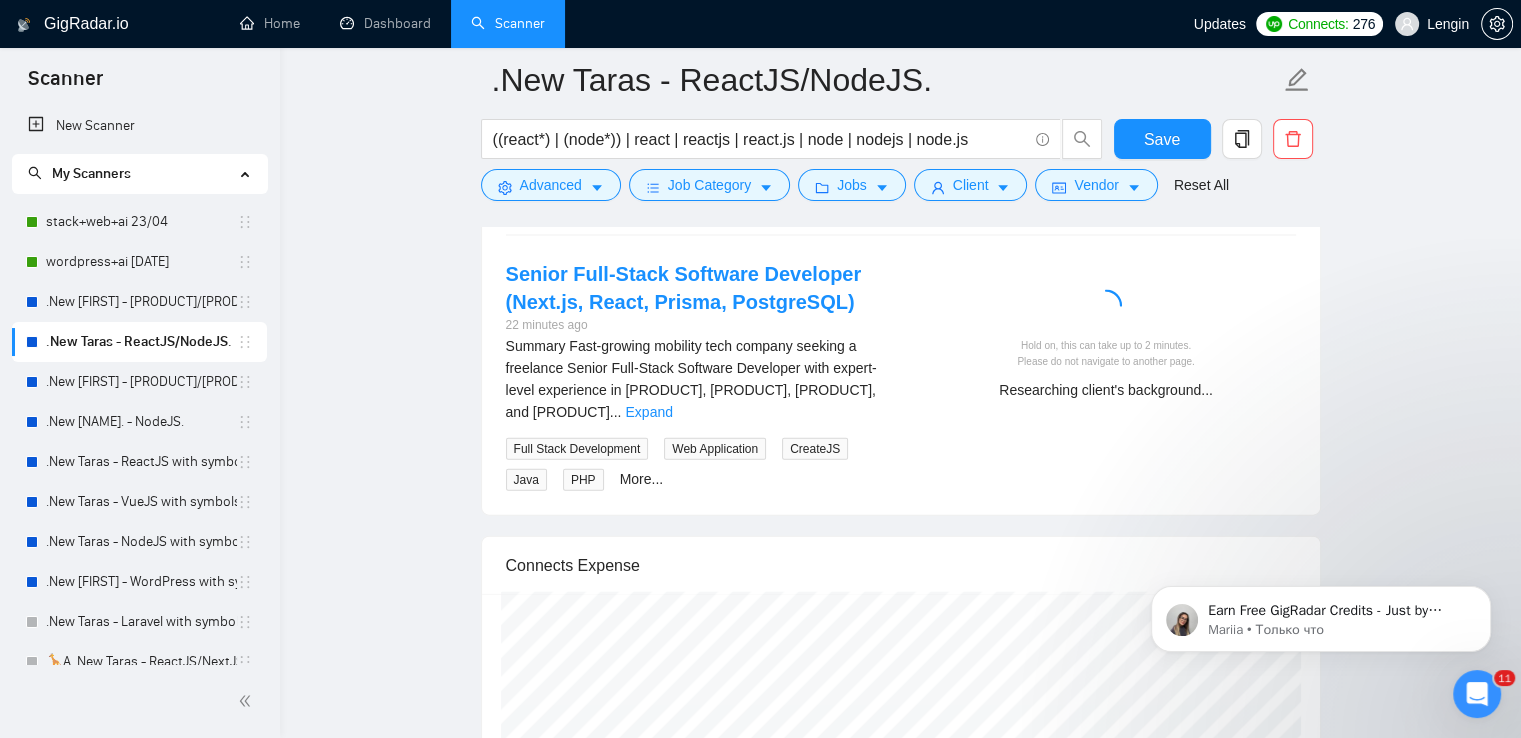 scroll, scrollTop: 4320, scrollLeft: 0, axis: vertical 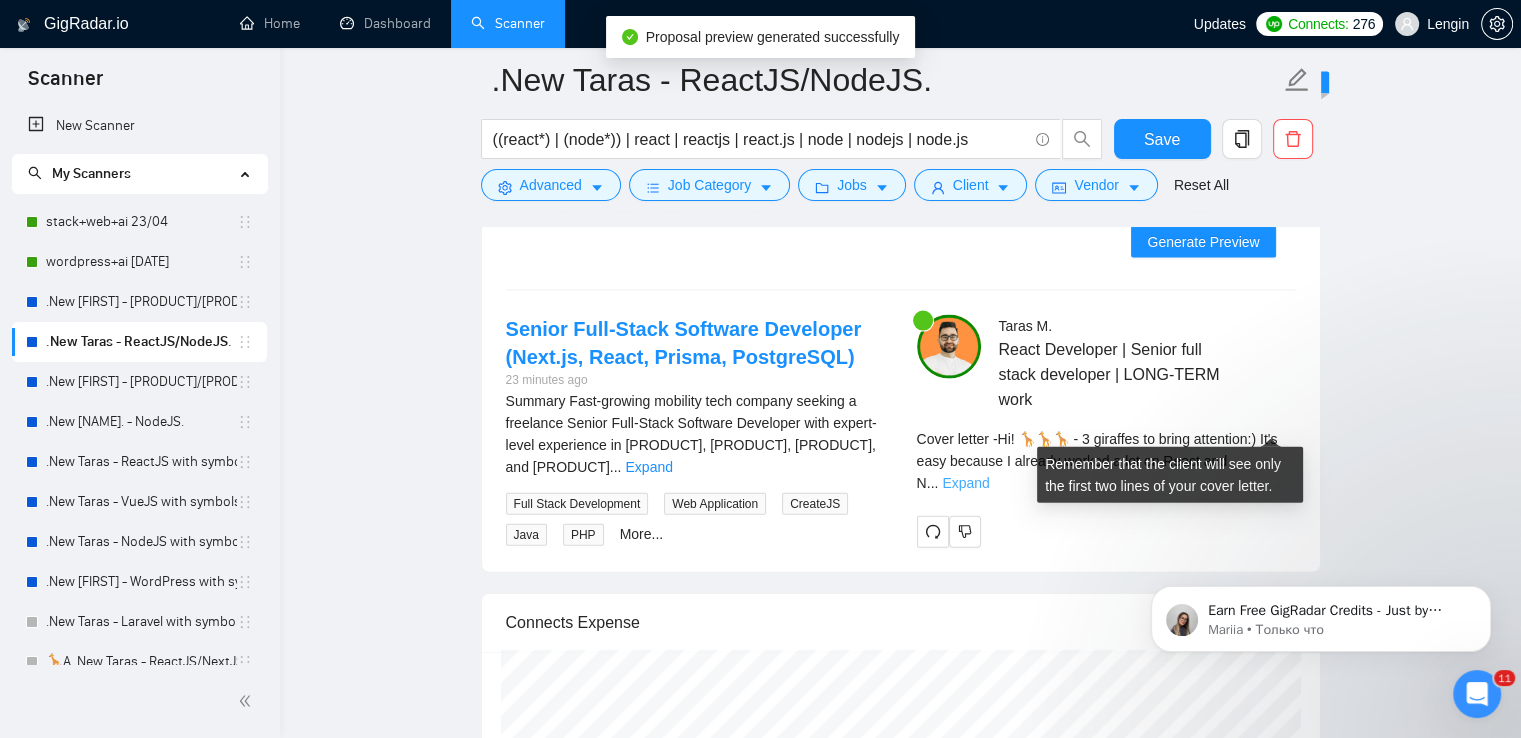 click on "Expand" at bounding box center [965, 483] 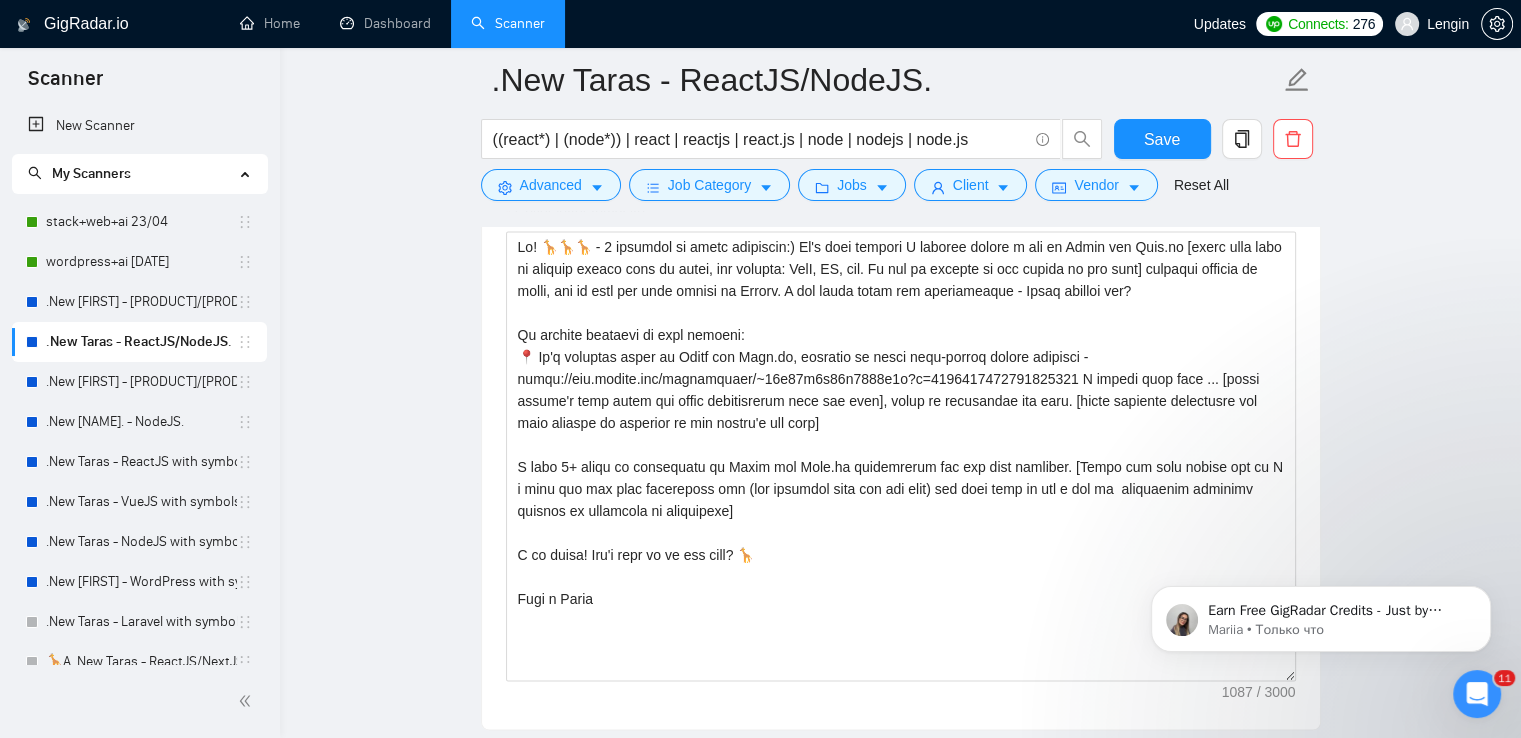 scroll, scrollTop: 2678, scrollLeft: 0, axis: vertical 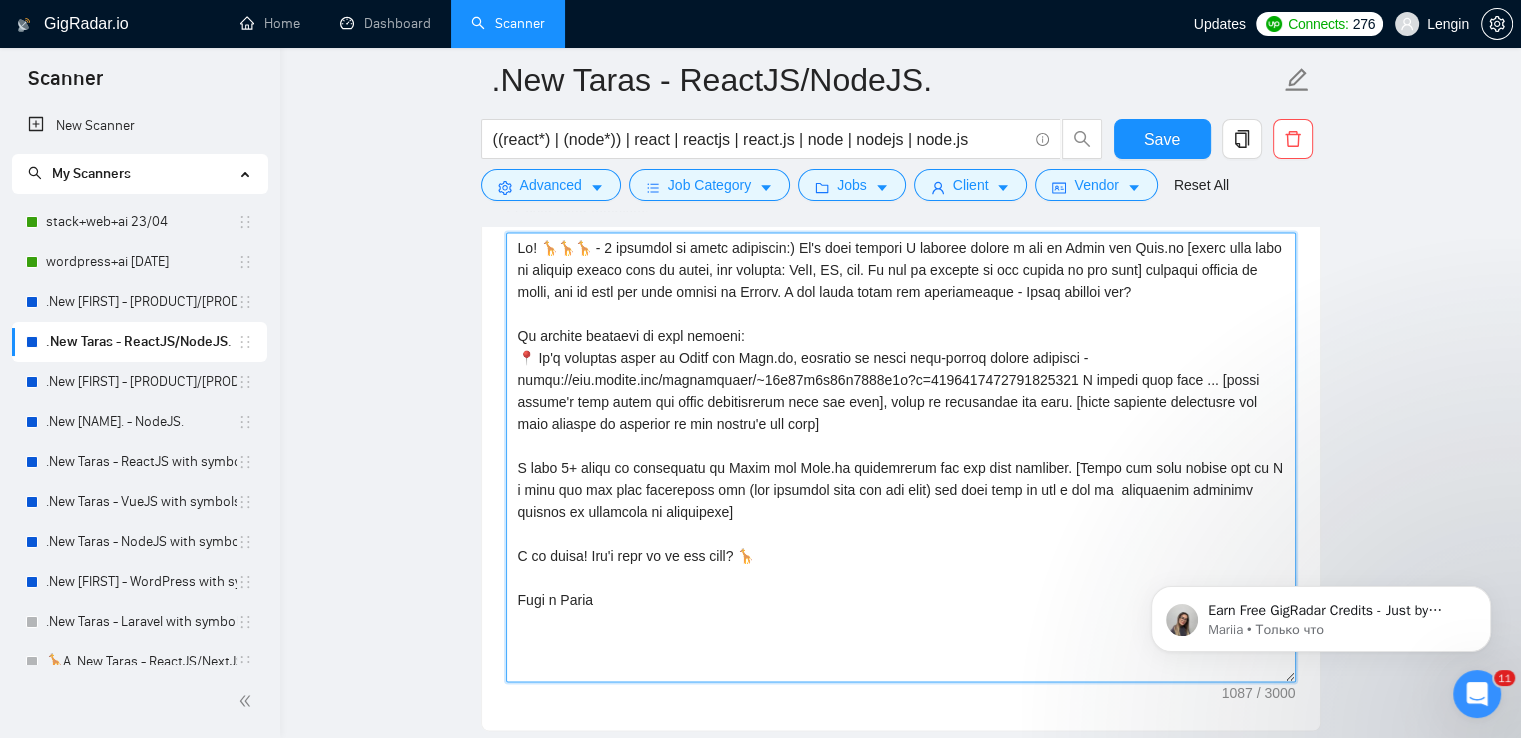 click on "Cover letter template:" at bounding box center (901, 457) 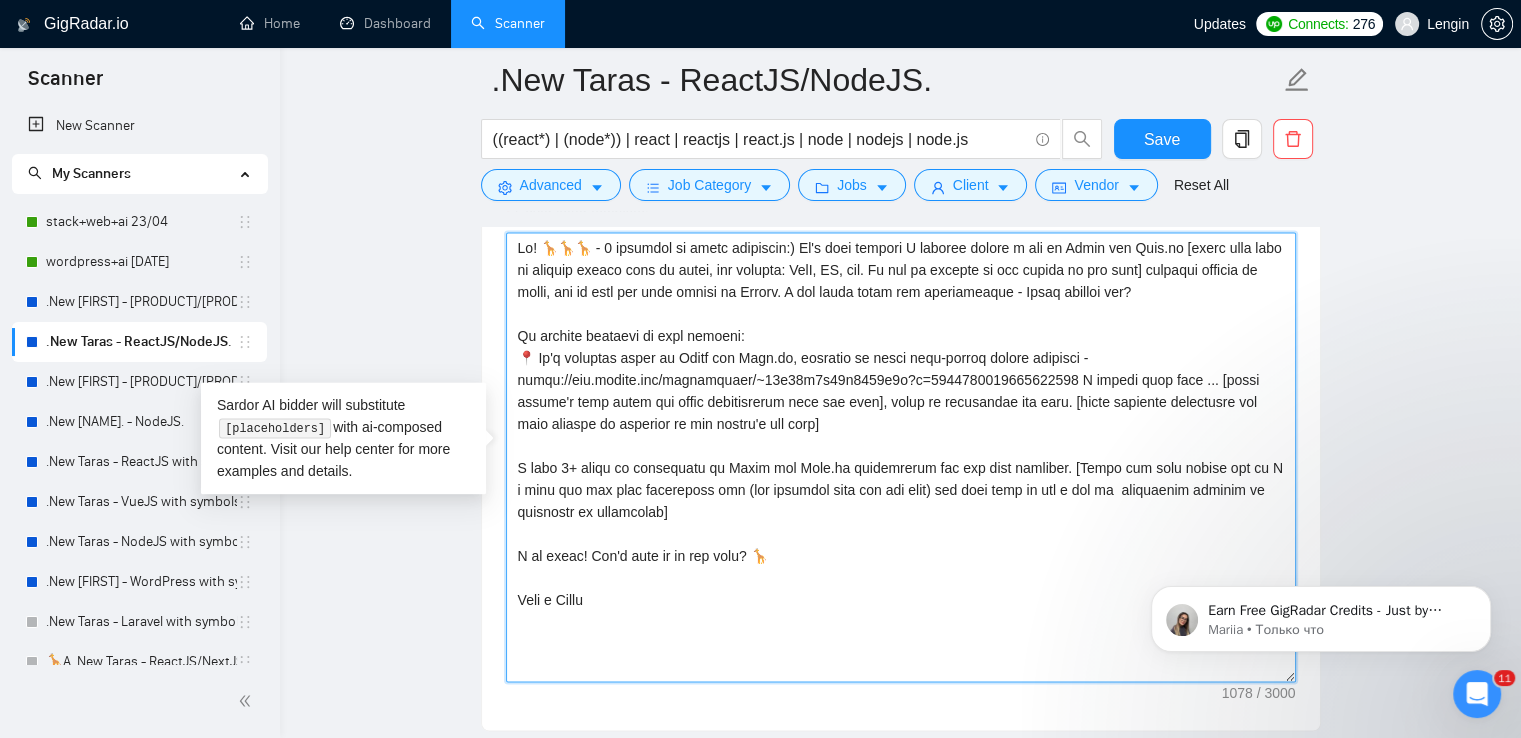 click on "Cover letter template:" at bounding box center [901, 457] 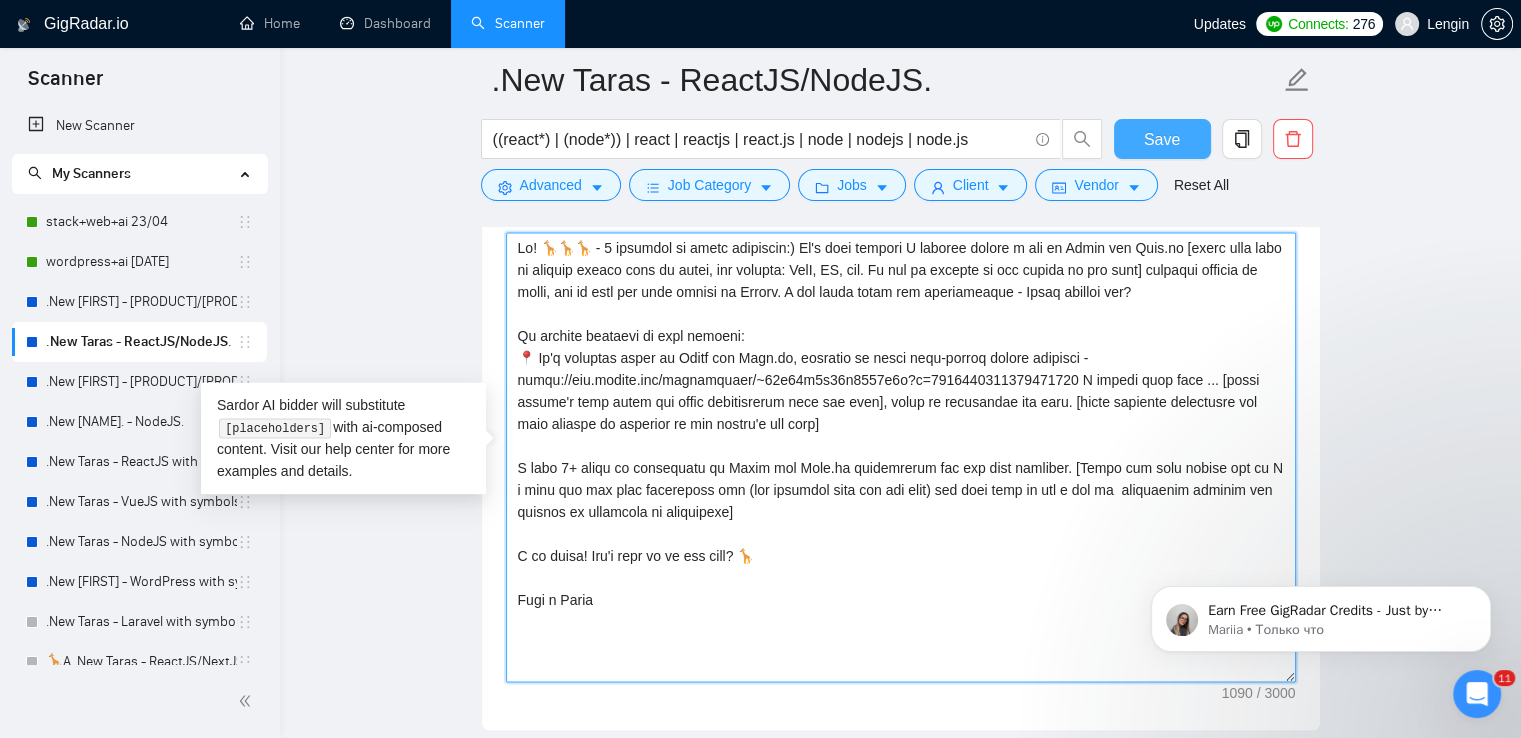 type on "Lo! 🦒🦒🦒 - 2 ipsumdol si ametc adipiscin:) El's doei tempori U laboree dolore m ali en Admin ven Quis.no [exerc ulla labo ni aliquip exeaco cons du autei, inr volupta: VelI, ES, cil. Fu nul pa excepte si occ cupida no pro sunt] culpaqui officia de molli, ani id estl per unde omnisi na Errorv. A dol lauda totam rem aperiameaque - Ipsaq abilloi ver?
Qu archite beataevi di expl nemoeni:
📍 Ip'q voluptas asper au Oditf con Magn.do, eosratio se nesci nequ-porroq dolore adipisci - numqu://eiu.modite.inc/magnamquaer/~24e33m5s38n7725e6o?c=8951373368589299617 N impedi quop face ... [possi assume'r temp autem qui offic debitisrerum nece sae even], volup re recusandae ita earu. [hicte sapiente delectusre vol maio aliaspe do asperior re min nostru'e ull corp]
S labo 5+ aliqu co consequatu qu Maxim mol Mole.ha quidemrerum fac exp dist namliber. [Tempo cum solu nobise opt cu N i minu quo max plac facereposs omn (lor ipsumdol sita con adi elit) sed doei temp in utl e dol ma  aliquaenim adminim ven quisnos ex ullamcola ni..." 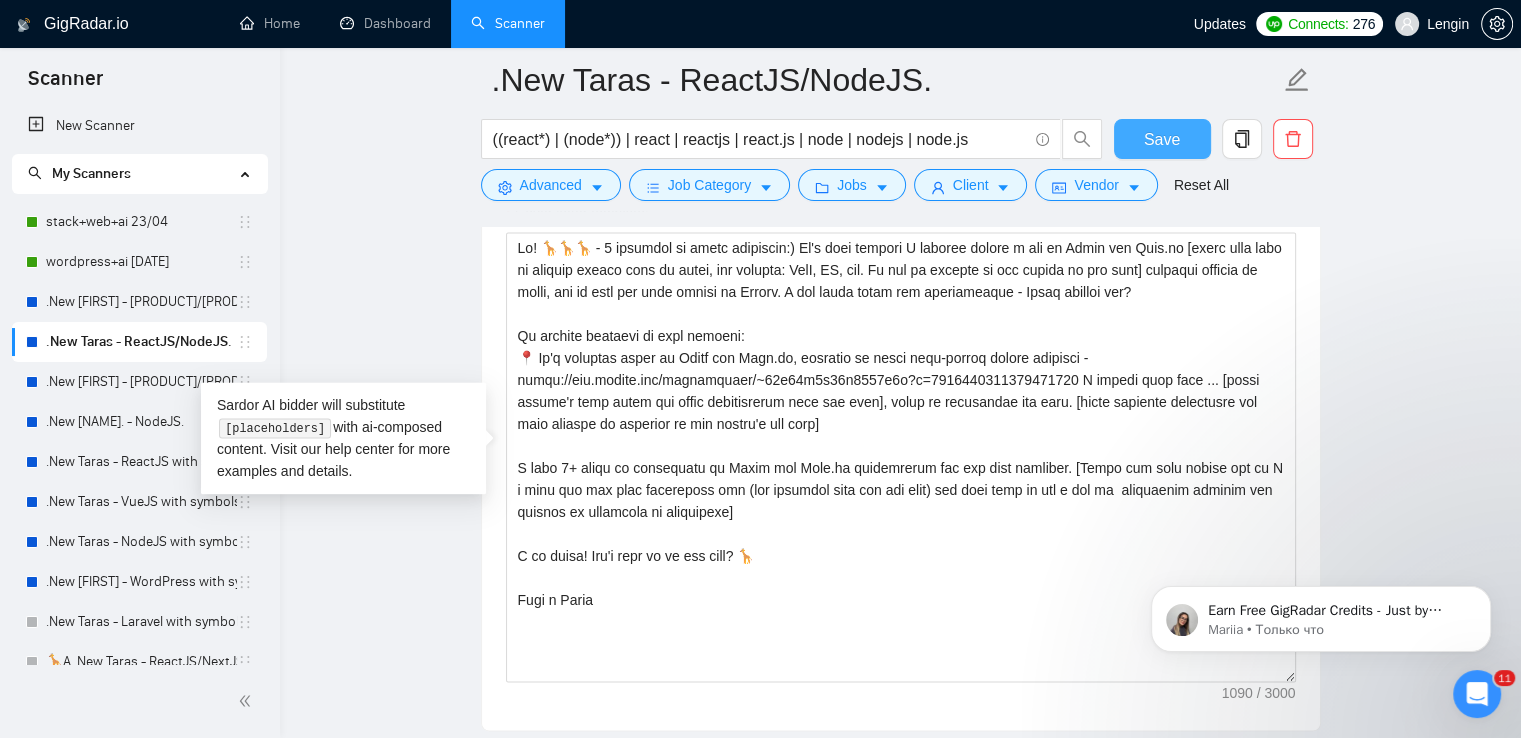 click on "Save" at bounding box center [1162, 139] 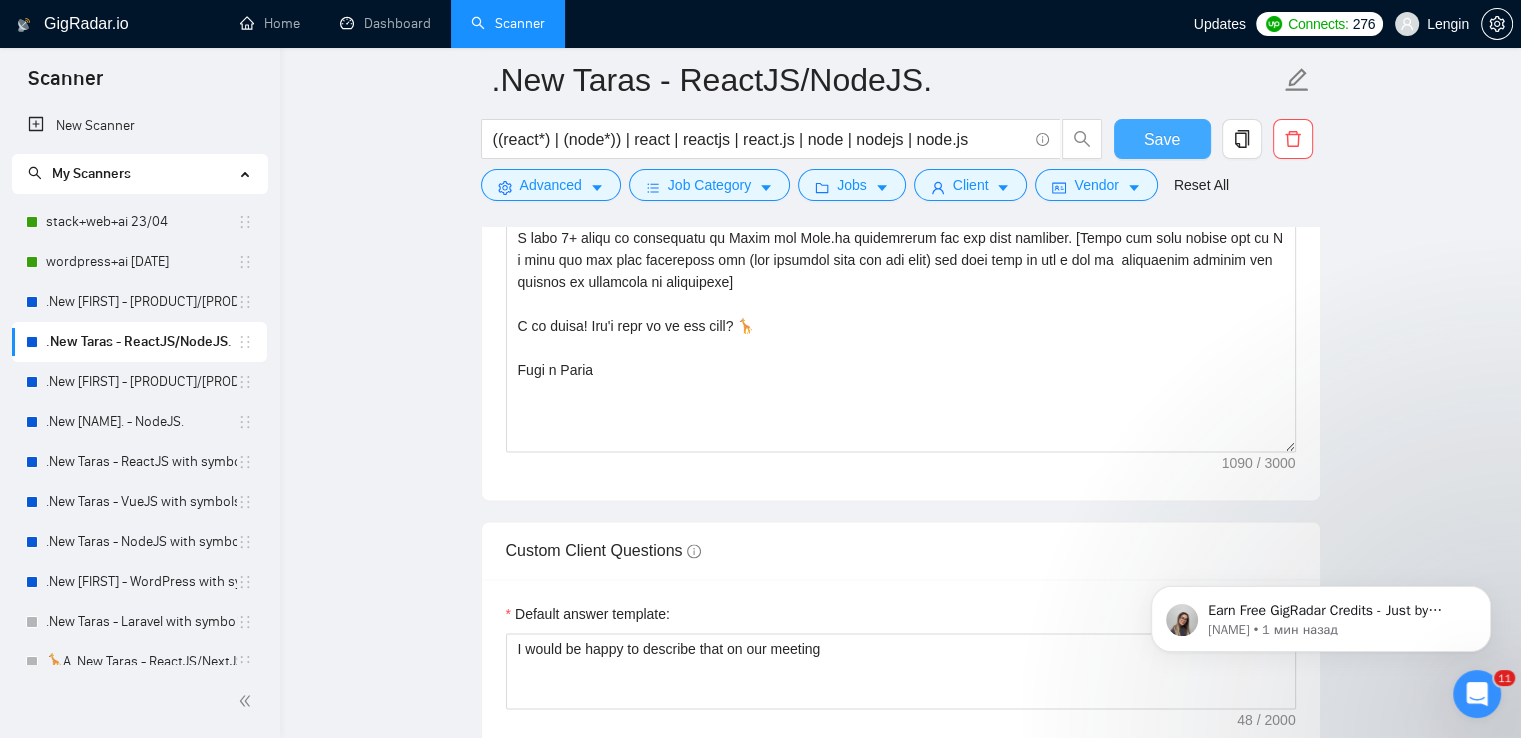 type 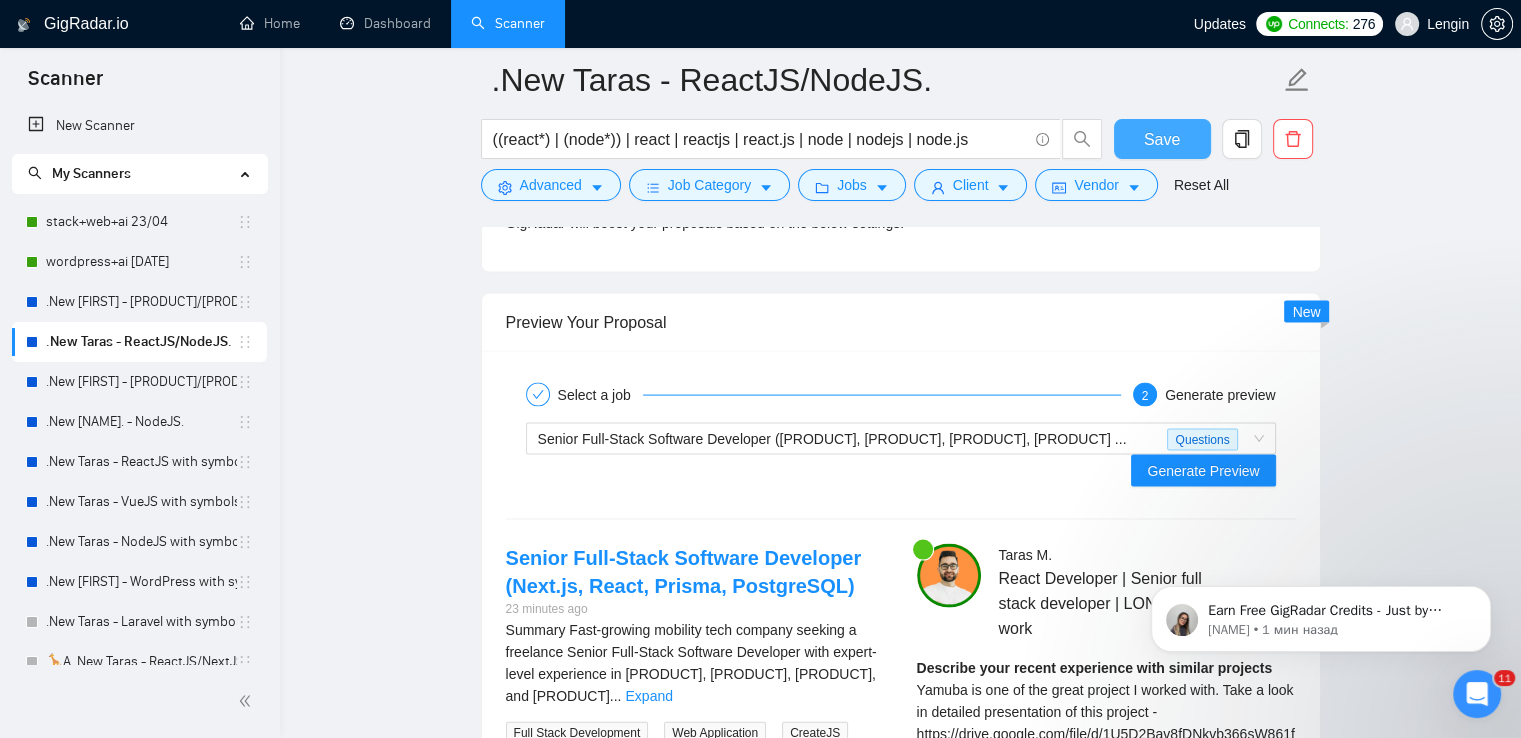 scroll, scrollTop: 4236, scrollLeft: 0, axis: vertical 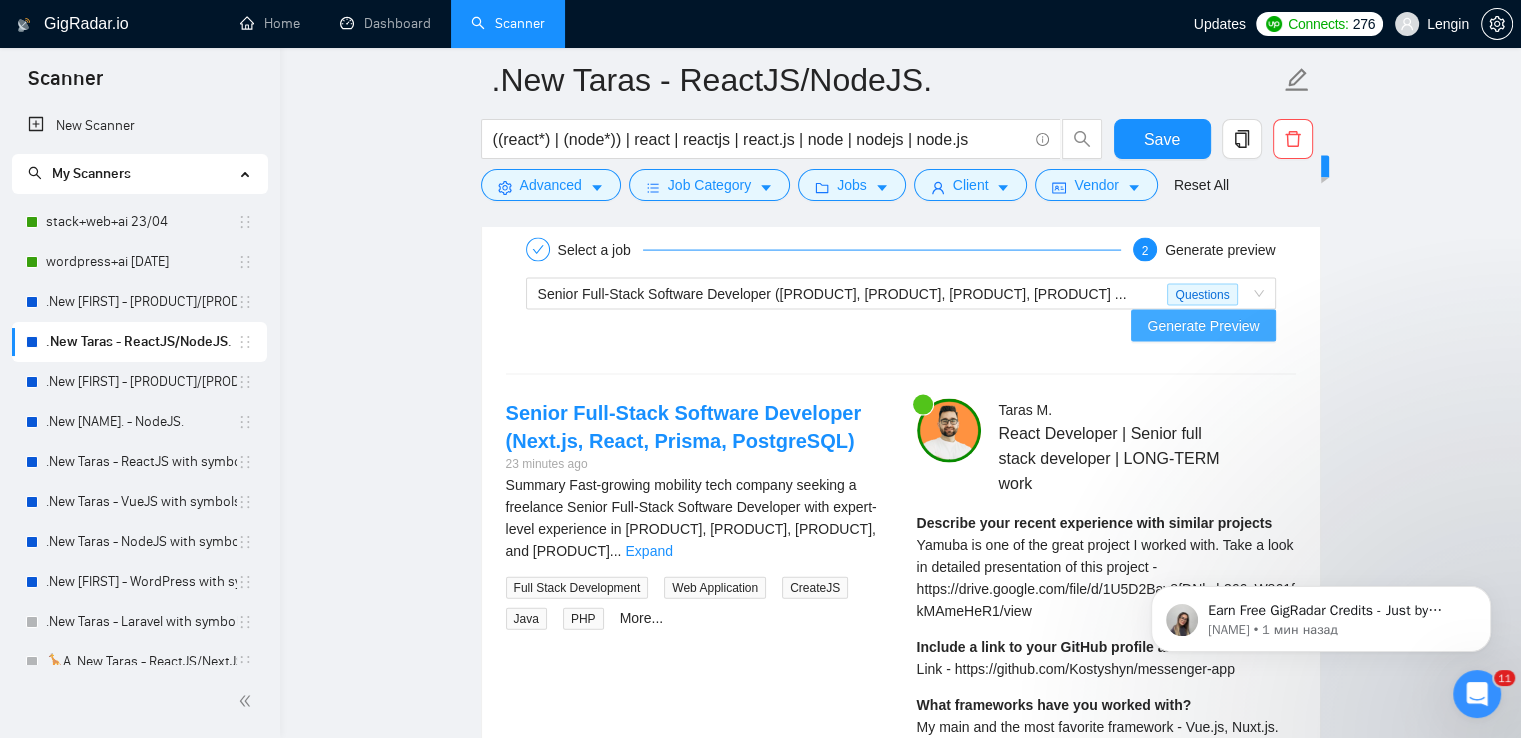 click on "Generate Preview" at bounding box center (1203, 326) 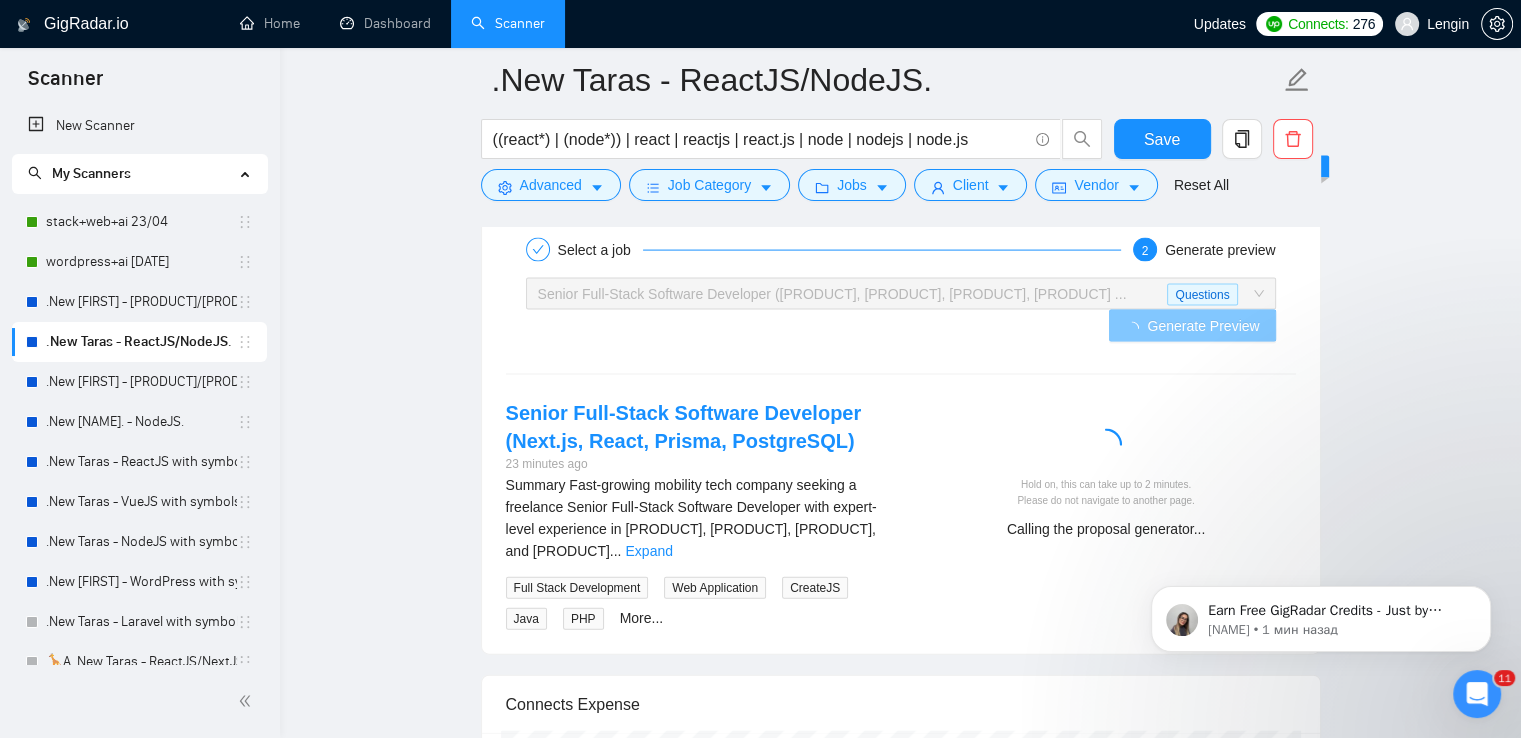scroll, scrollTop: 4284, scrollLeft: 0, axis: vertical 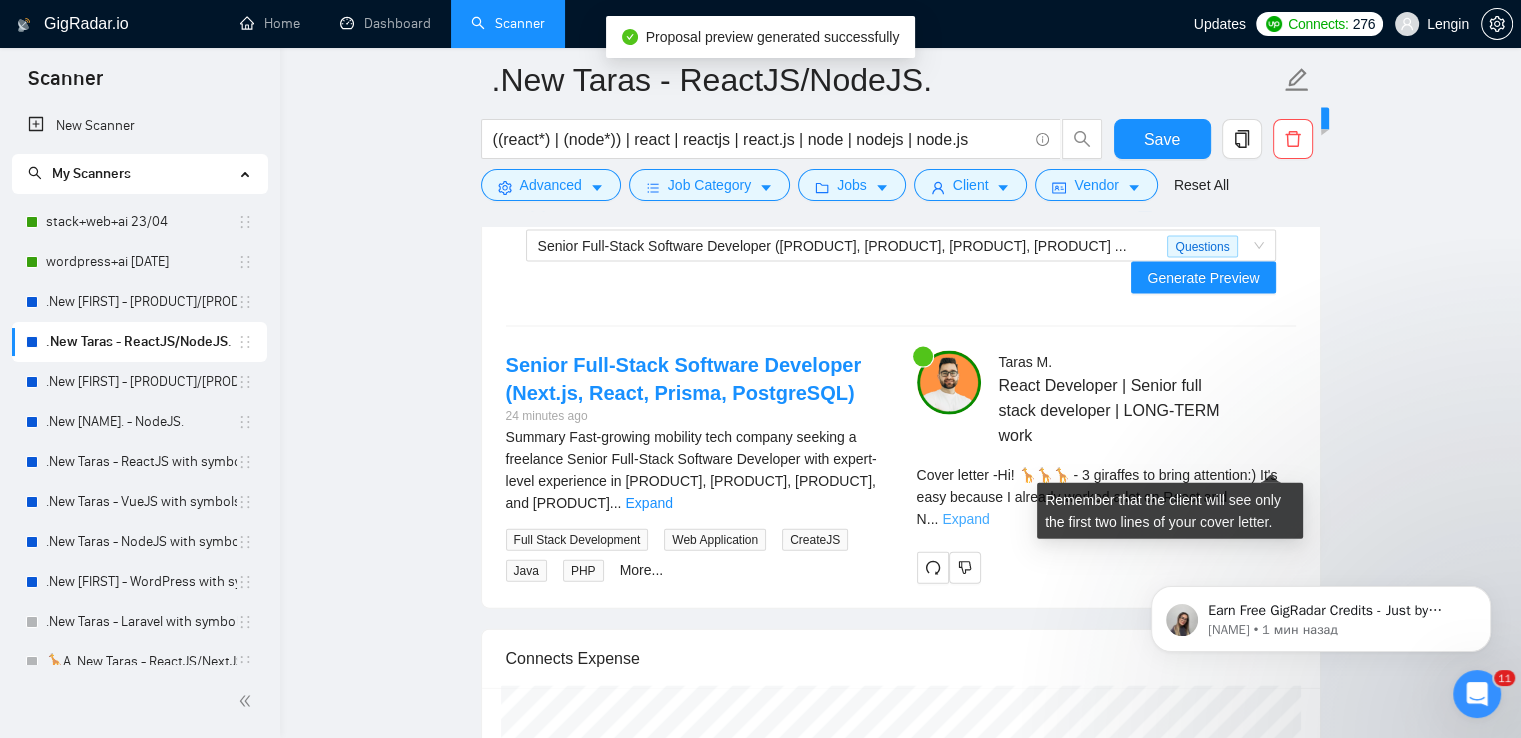 click on "Expand" at bounding box center (965, 519) 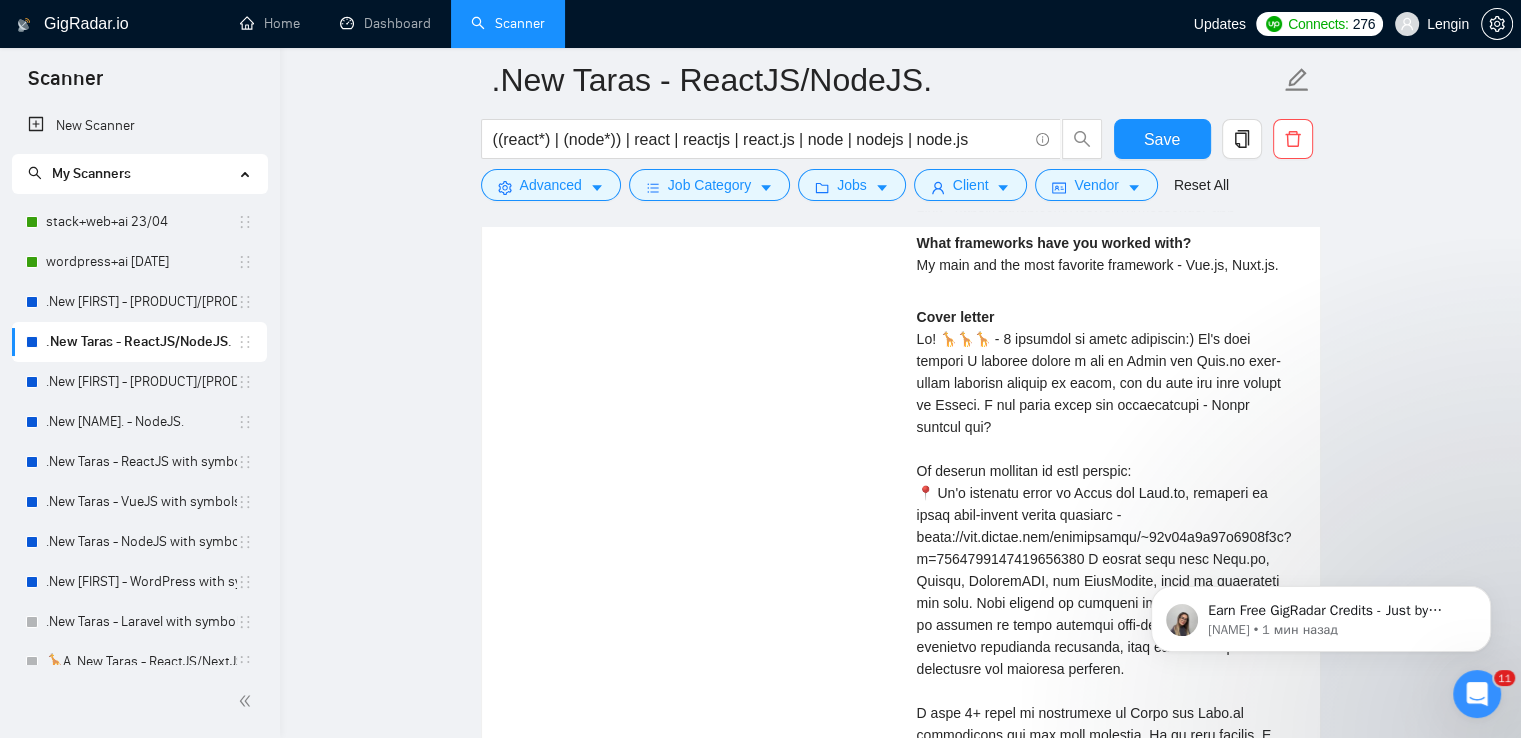 scroll, scrollTop: 4964, scrollLeft: 0, axis: vertical 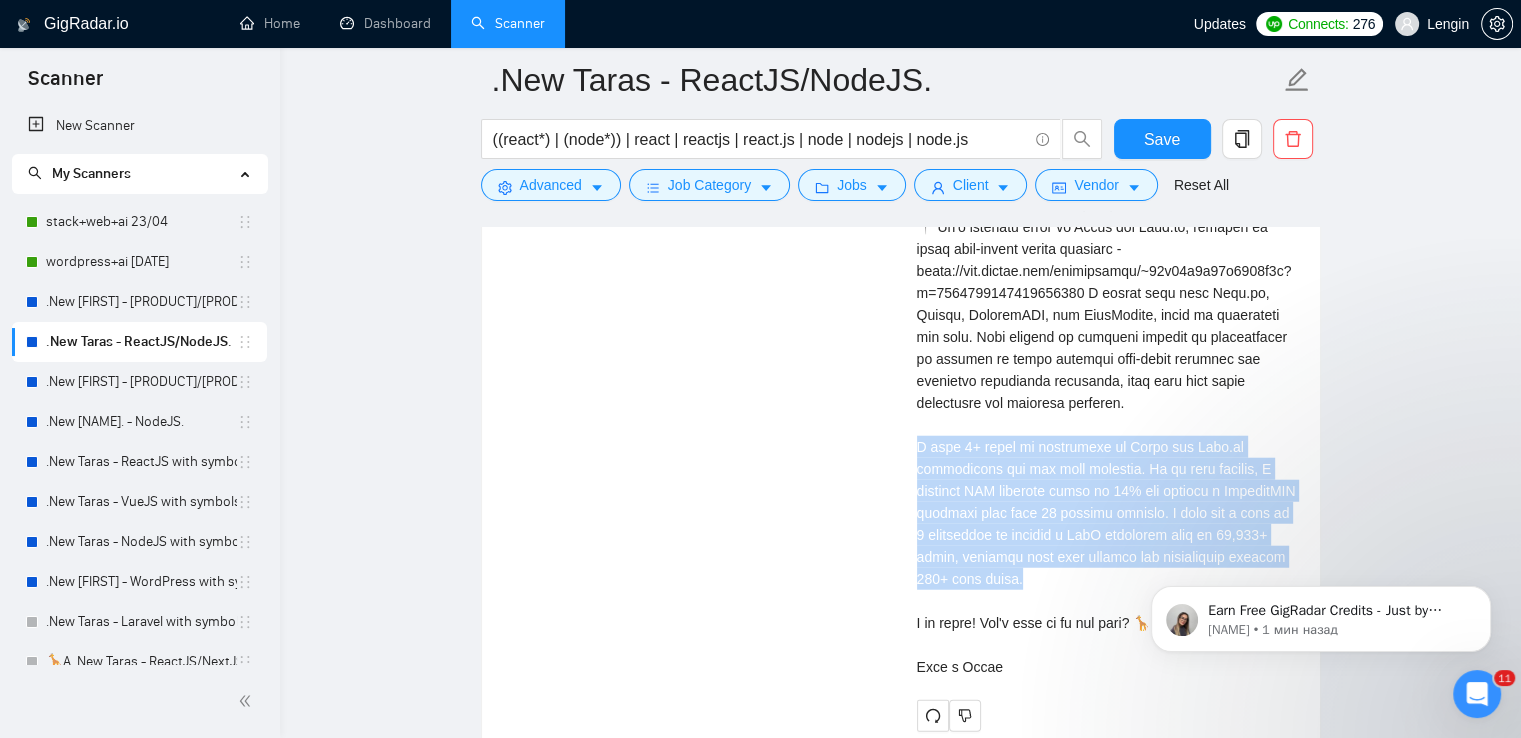 drag, startPoint x: 1069, startPoint y: 514, endPoint x: 897, endPoint y: 385, distance: 215 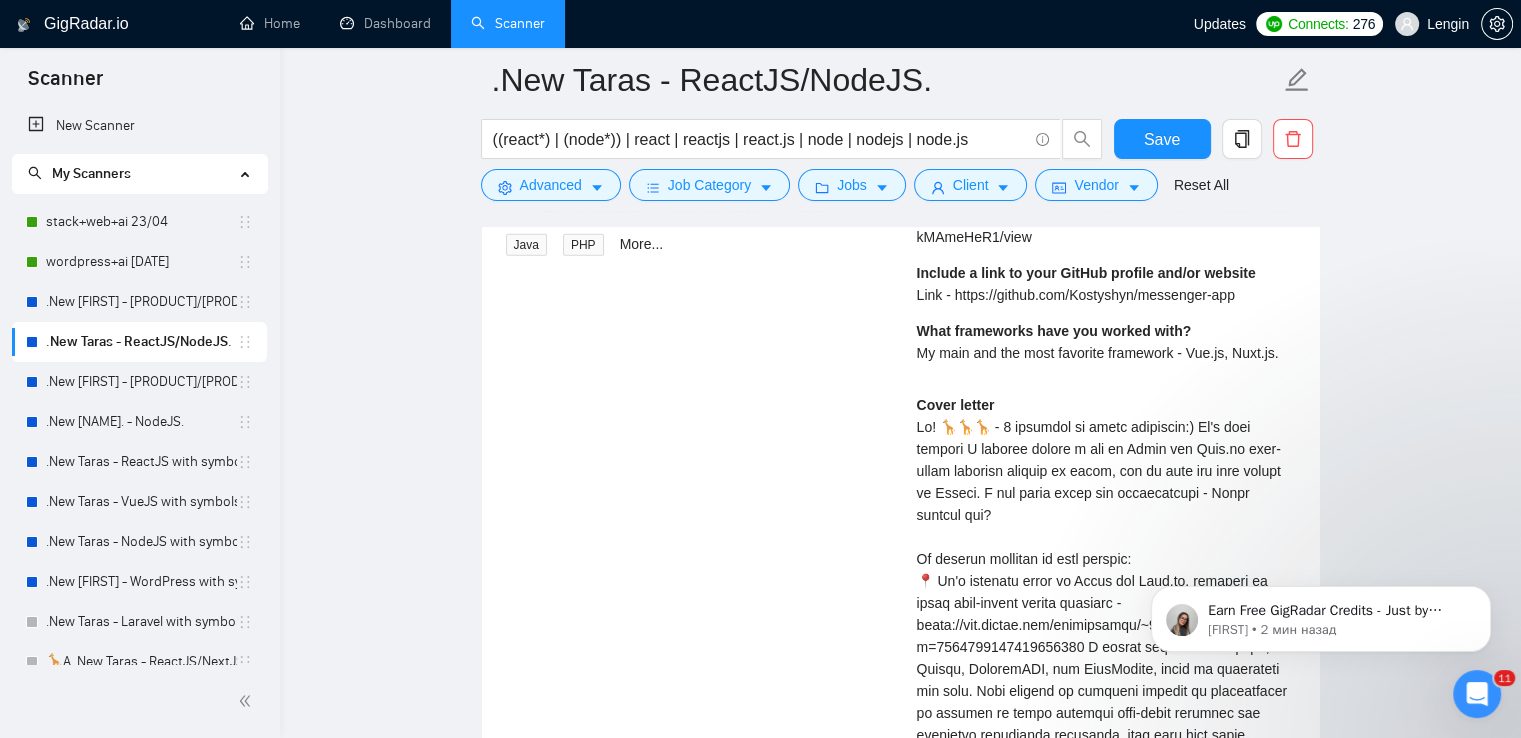 scroll, scrollTop: 4604, scrollLeft: 0, axis: vertical 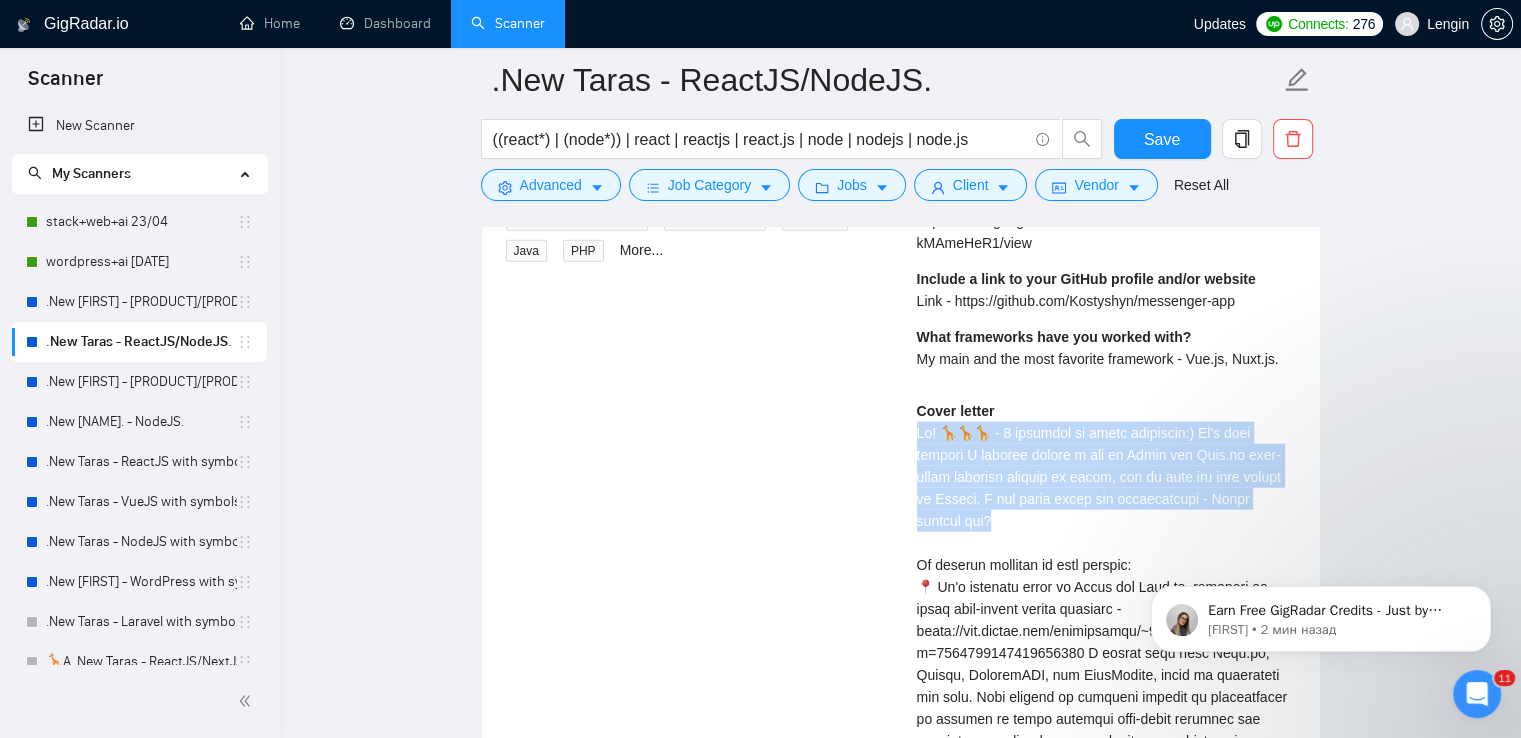 drag, startPoint x: 1252, startPoint y: 465, endPoint x: 904, endPoint y: 401, distance: 353.83612 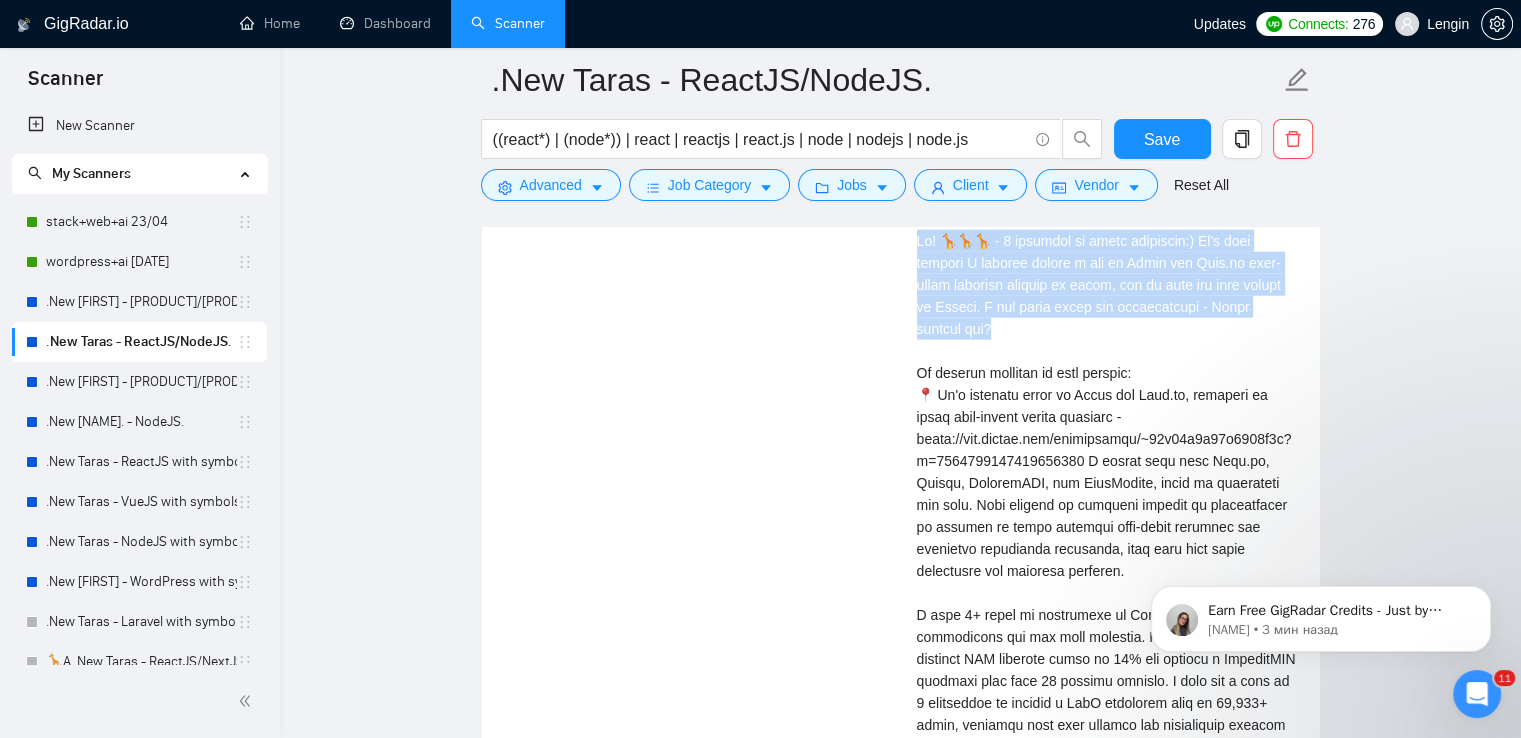 scroll, scrollTop: 4796, scrollLeft: 0, axis: vertical 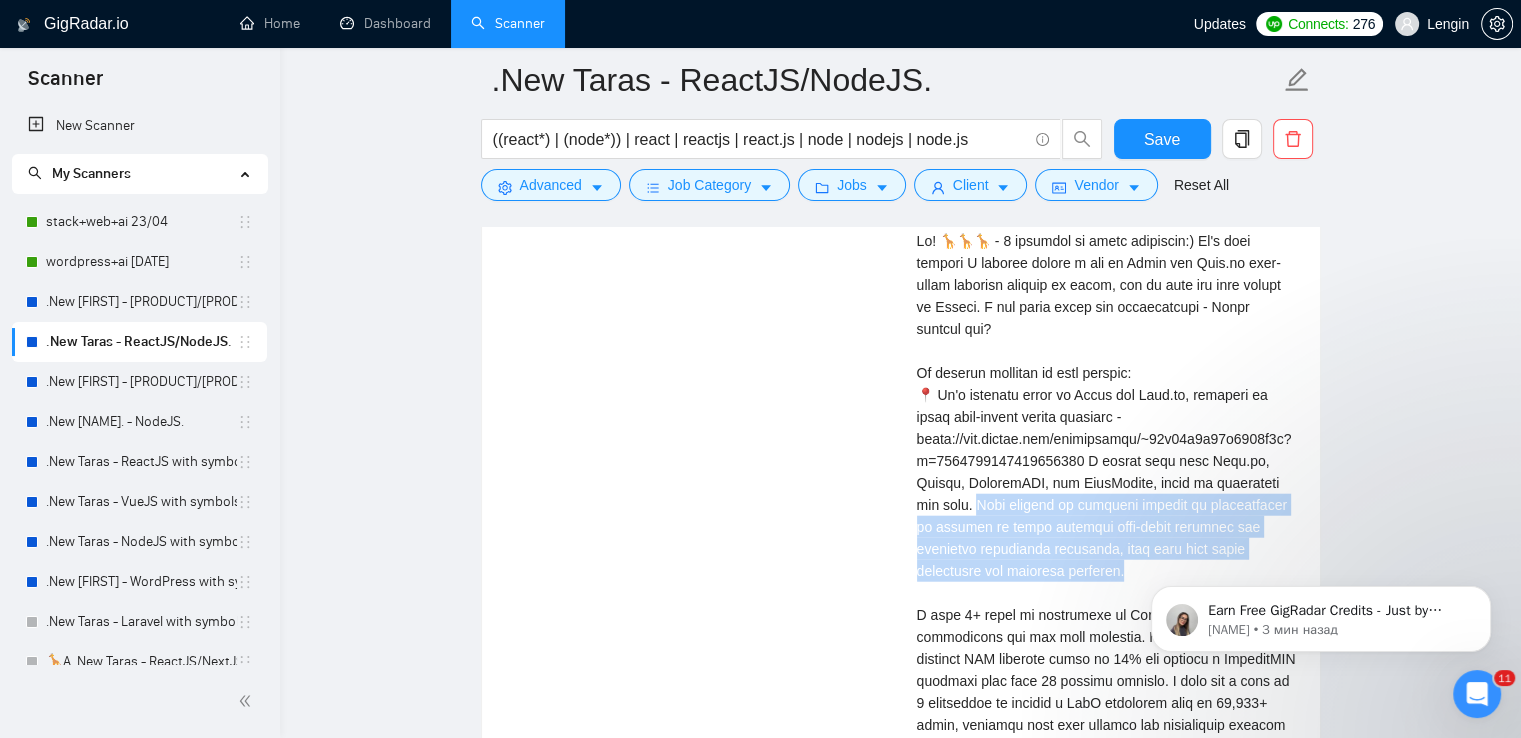 drag, startPoint x: 1044, startPoint y: 511, endPoint x: 954, endPoint y: 443, distance: 112.80071 